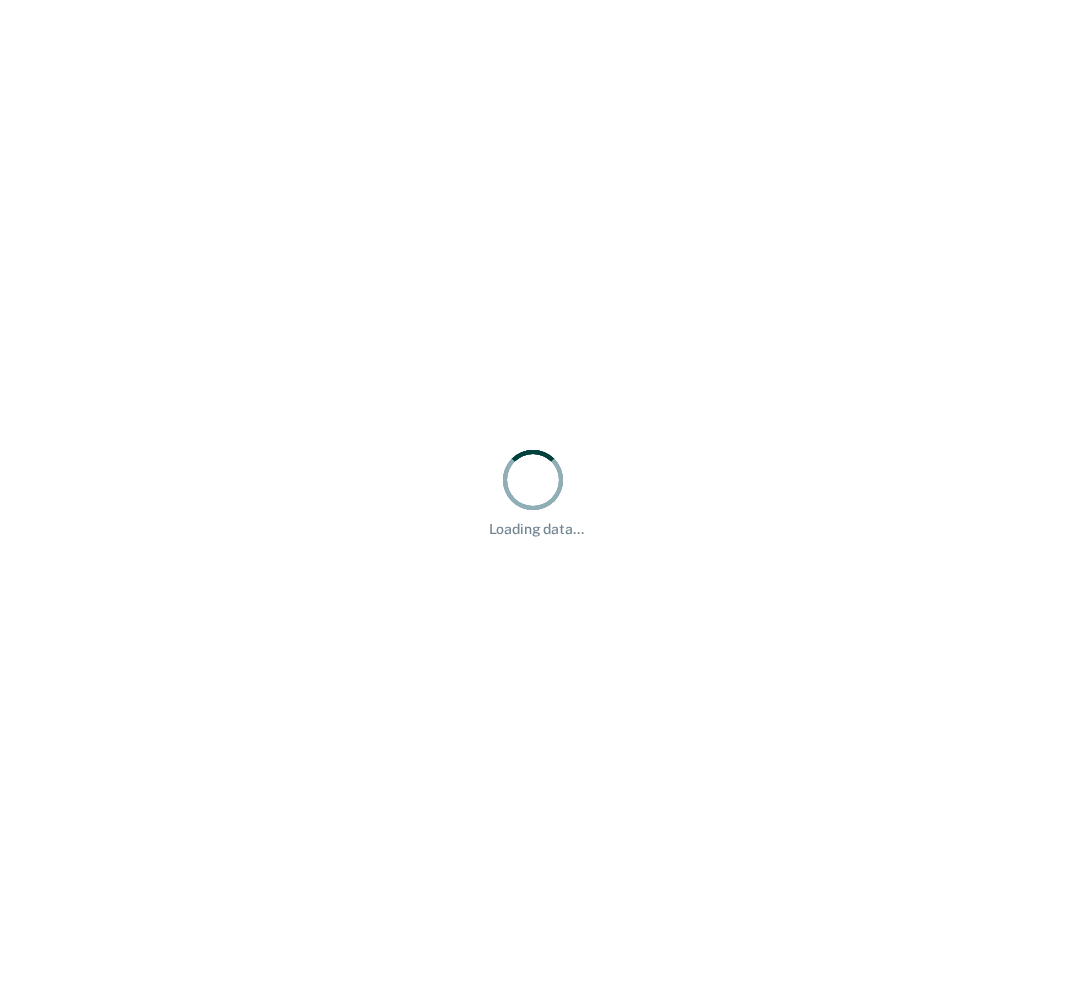 scroll, scrollTop: 0, scrollLeft: 0, axis: both 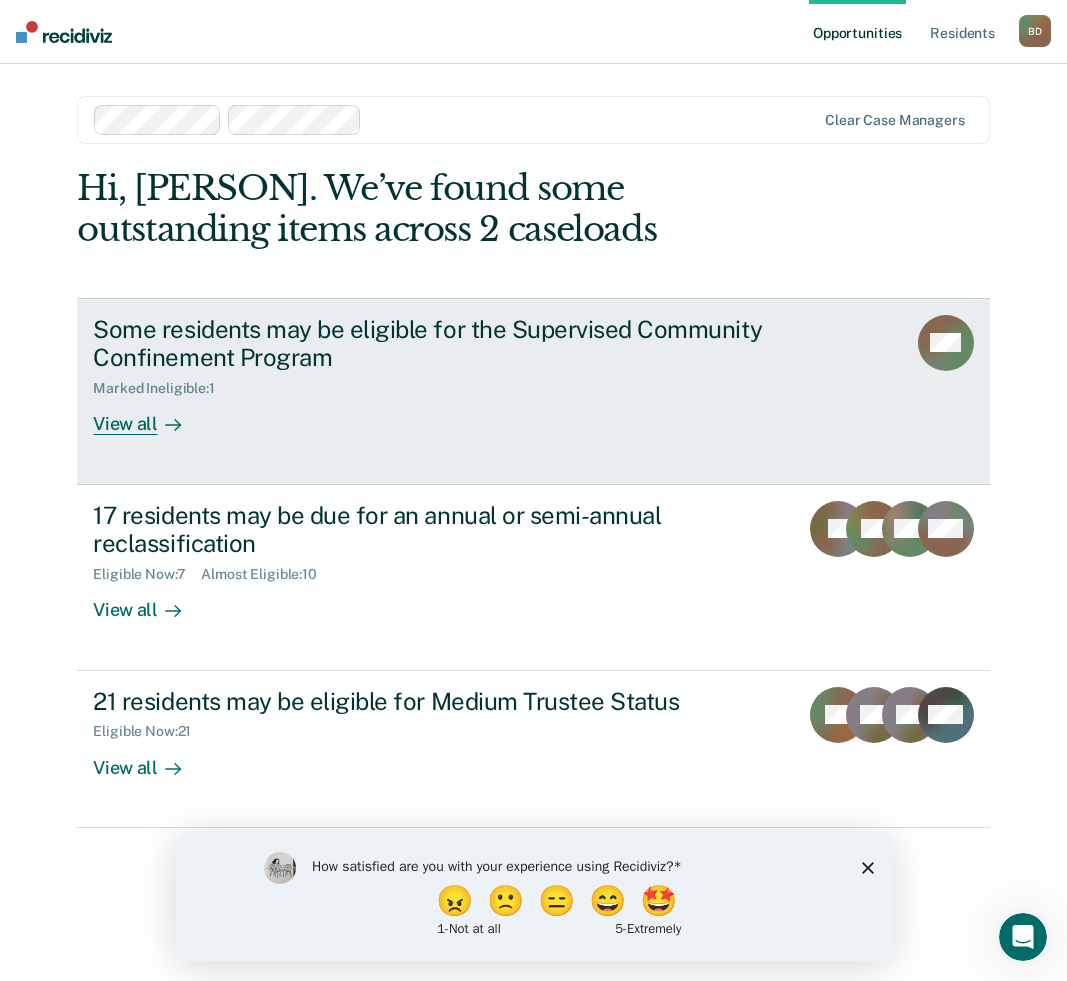 click on "Some residents may be eligible for the Supervised Community Confinement Program" at bounding box center [444, 344] 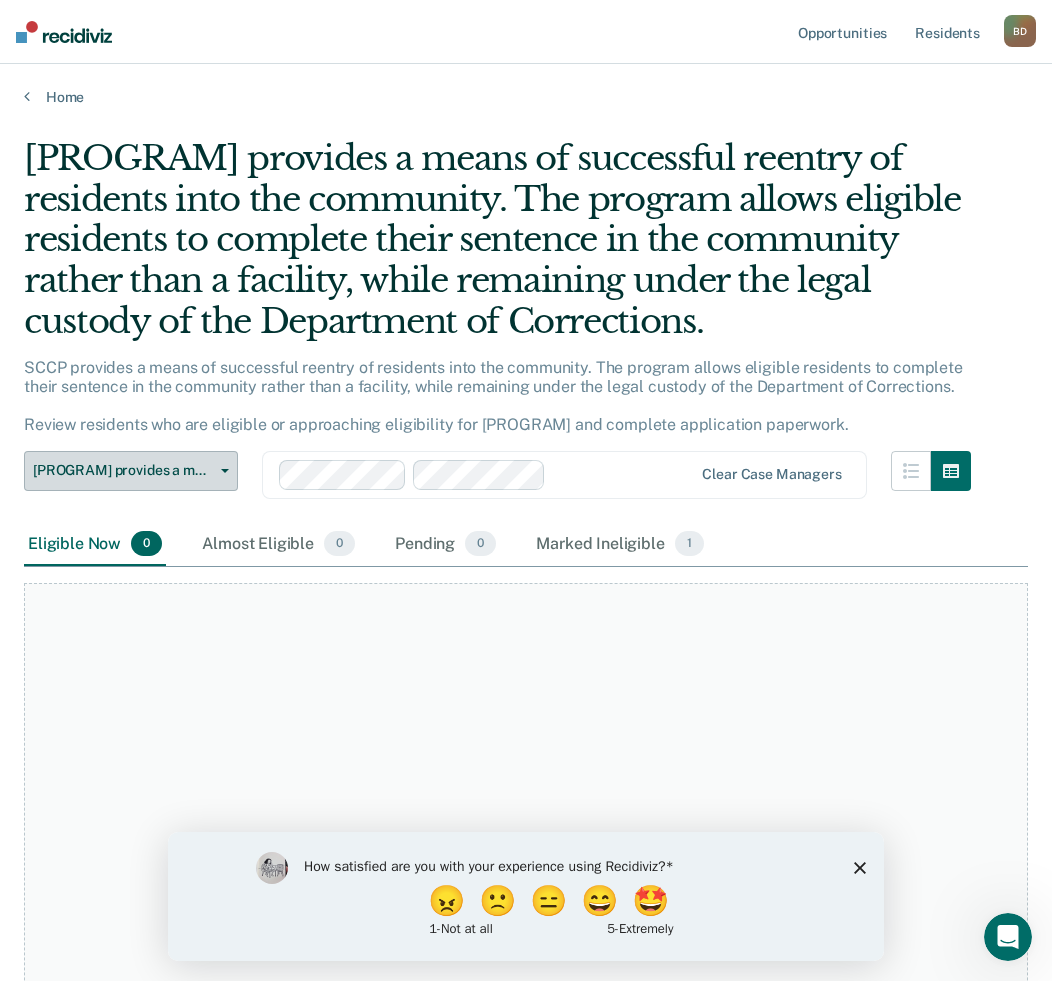 click on "Supervised Community Confinement Program" at bounding box center [131, 471] 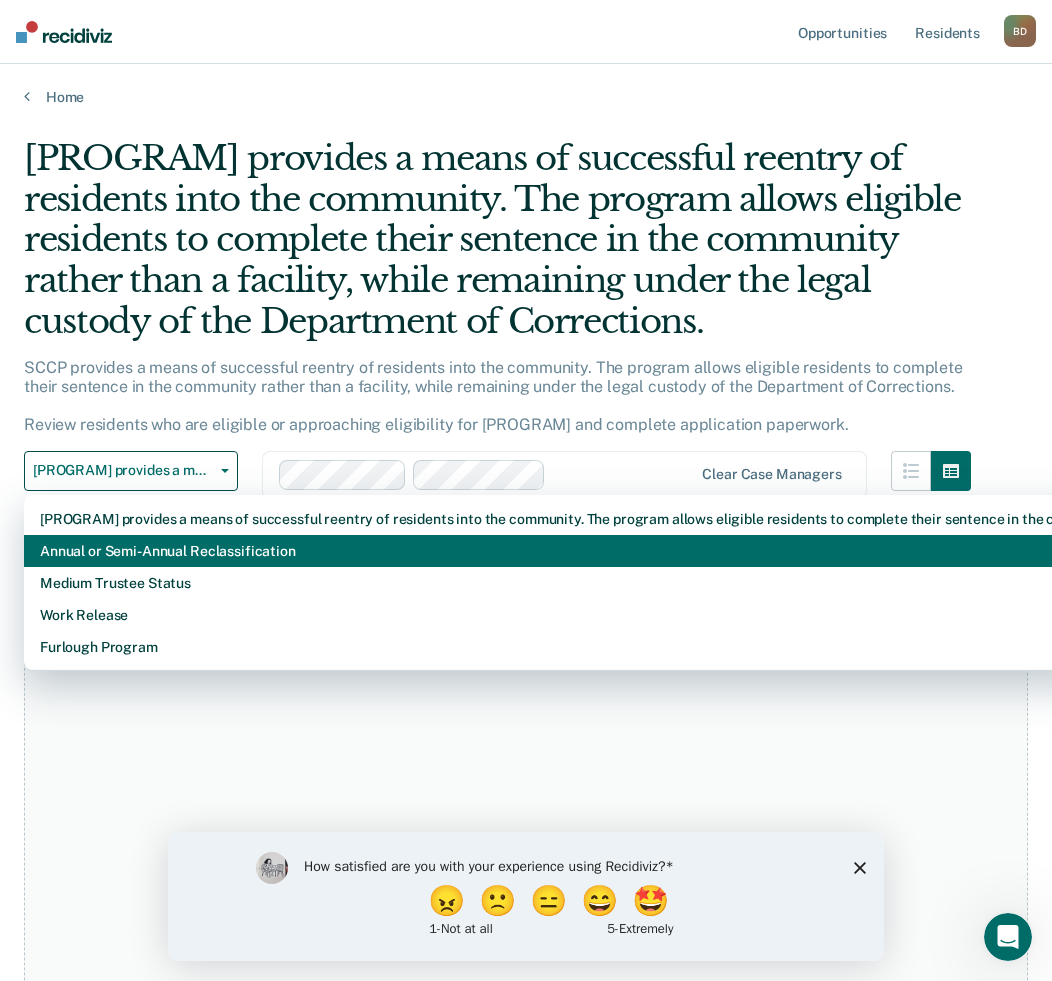 click on "Annual or Semi-Annual Reclassification" at bounding box center (898, 551) 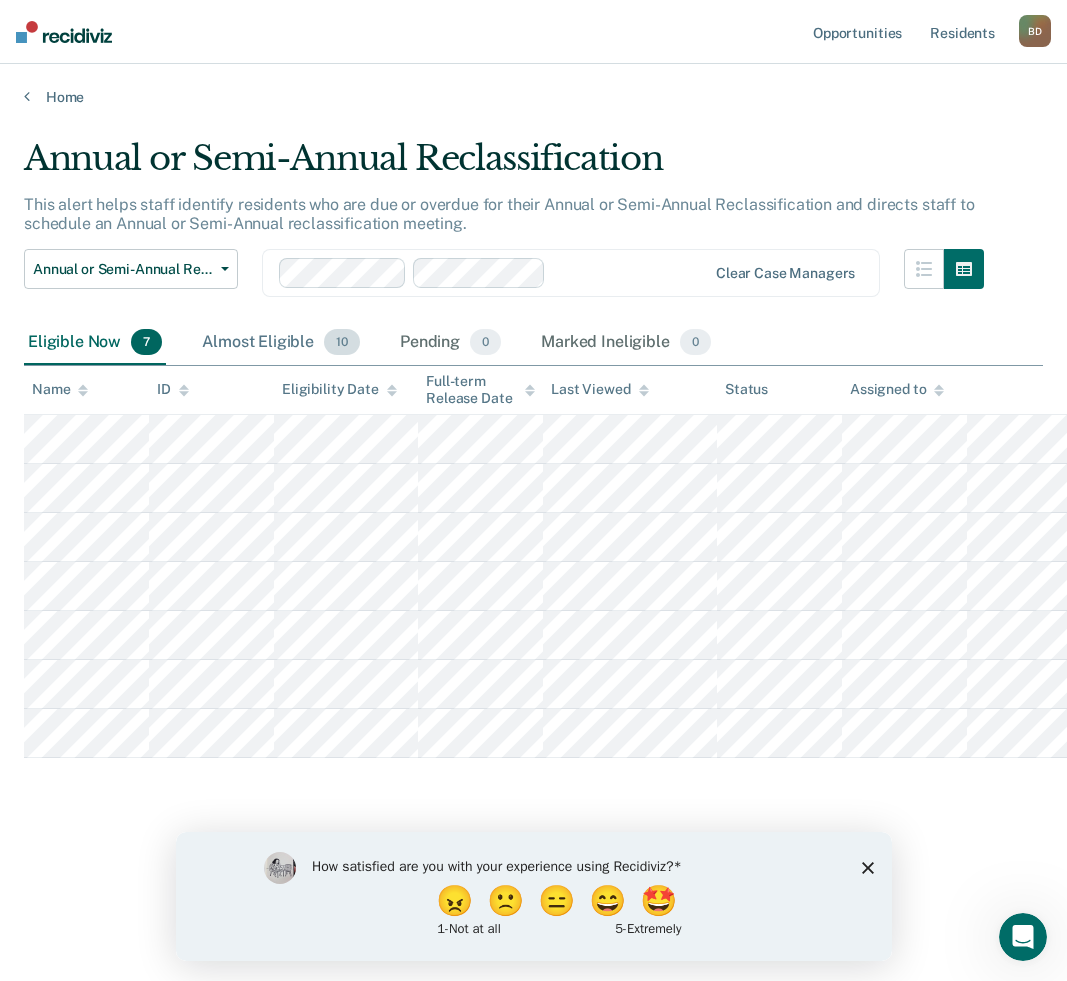 click on "Almost Eligible 10" at bounding box center (281, 343) 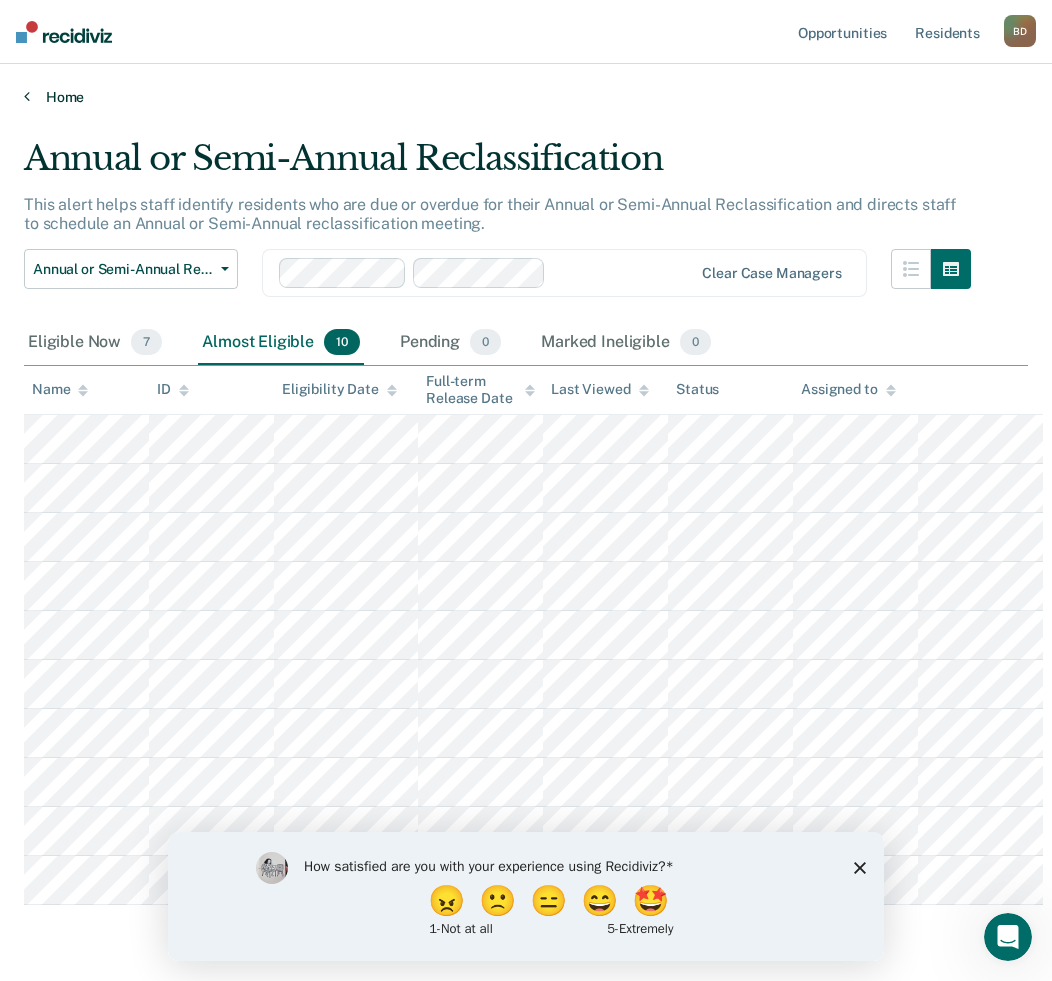 click on "Home" at bounding box center (526, 97) 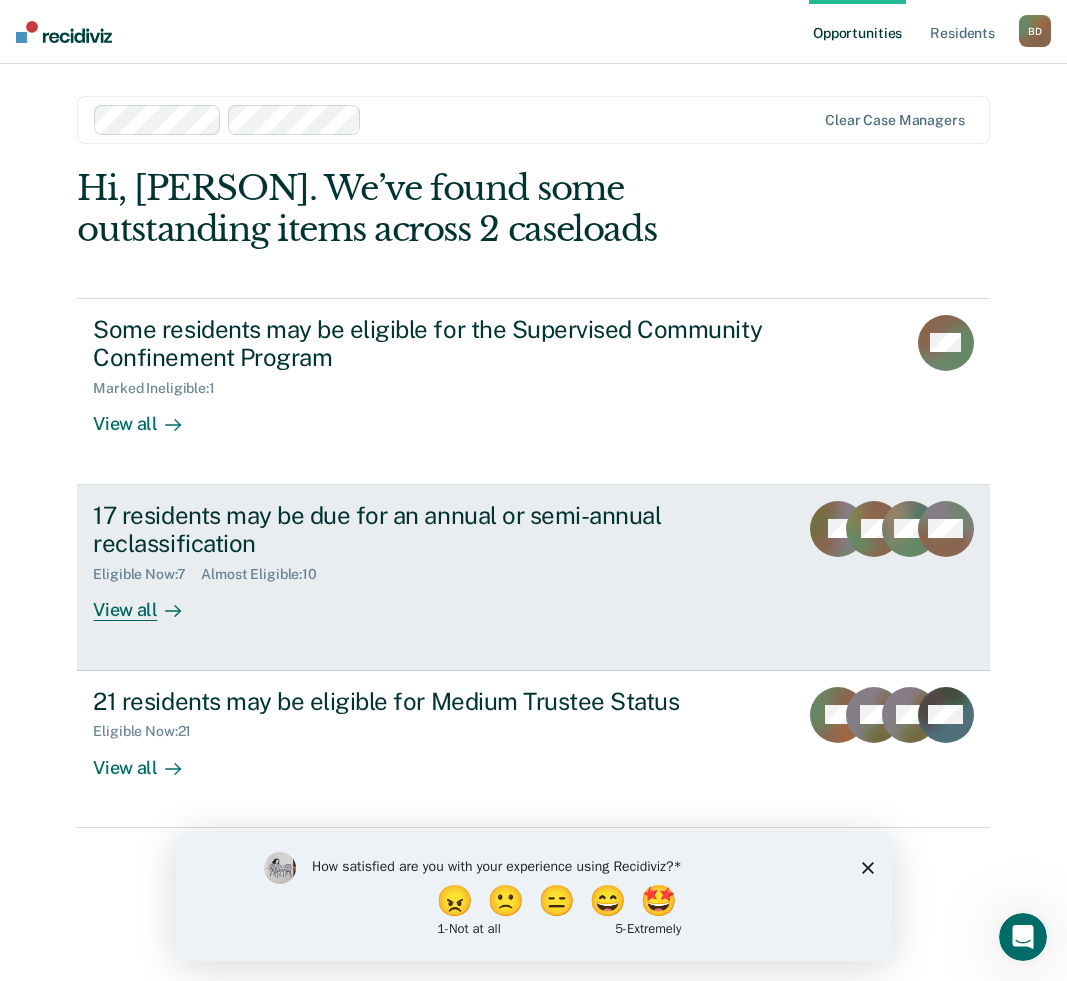 click on "Eligible Now :  7 Almost Eligible :  10" at bounding box center [437, 570] 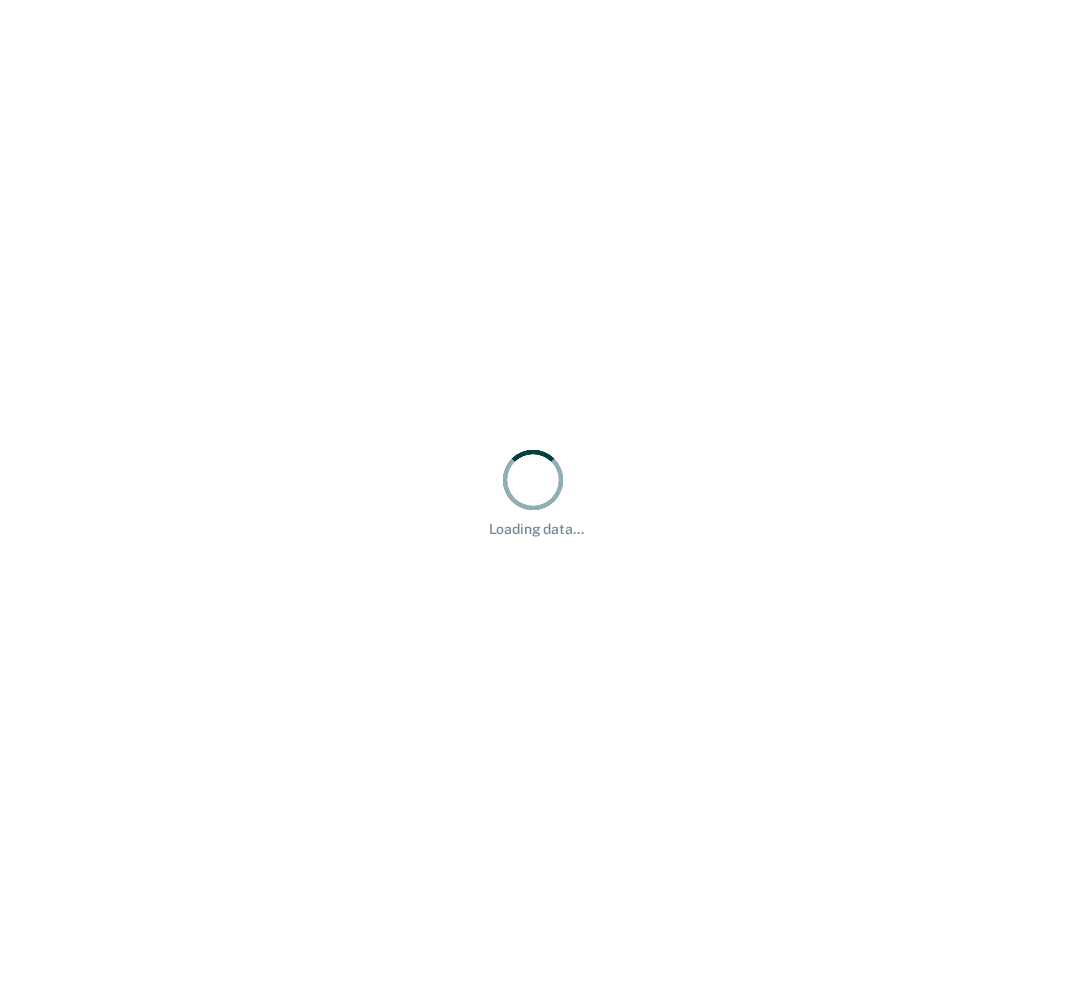 scroll, scrollTop: 0, scrollLeft: 0, axis: both 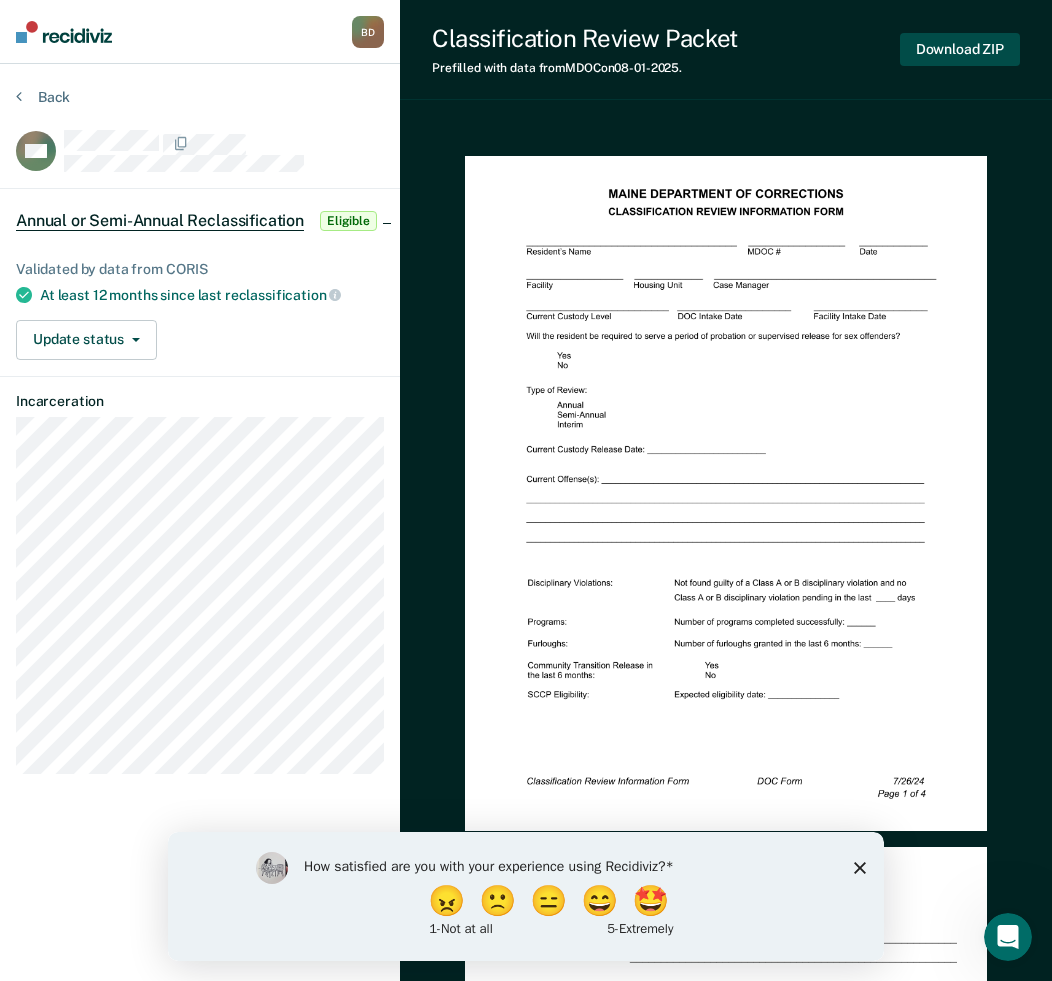 click on "Download ZIP" at bounding box center [960, 49] 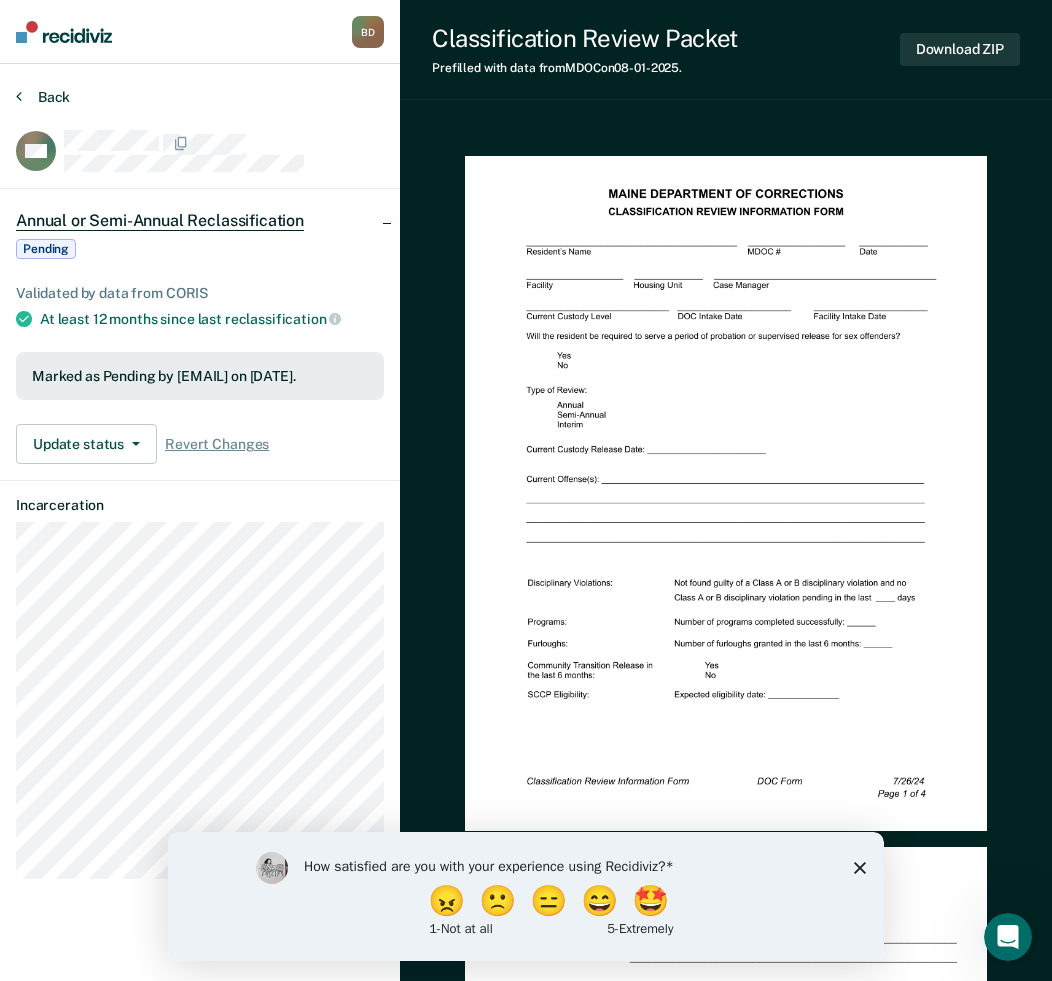 click on "Back" at bounding box center (43, 97) 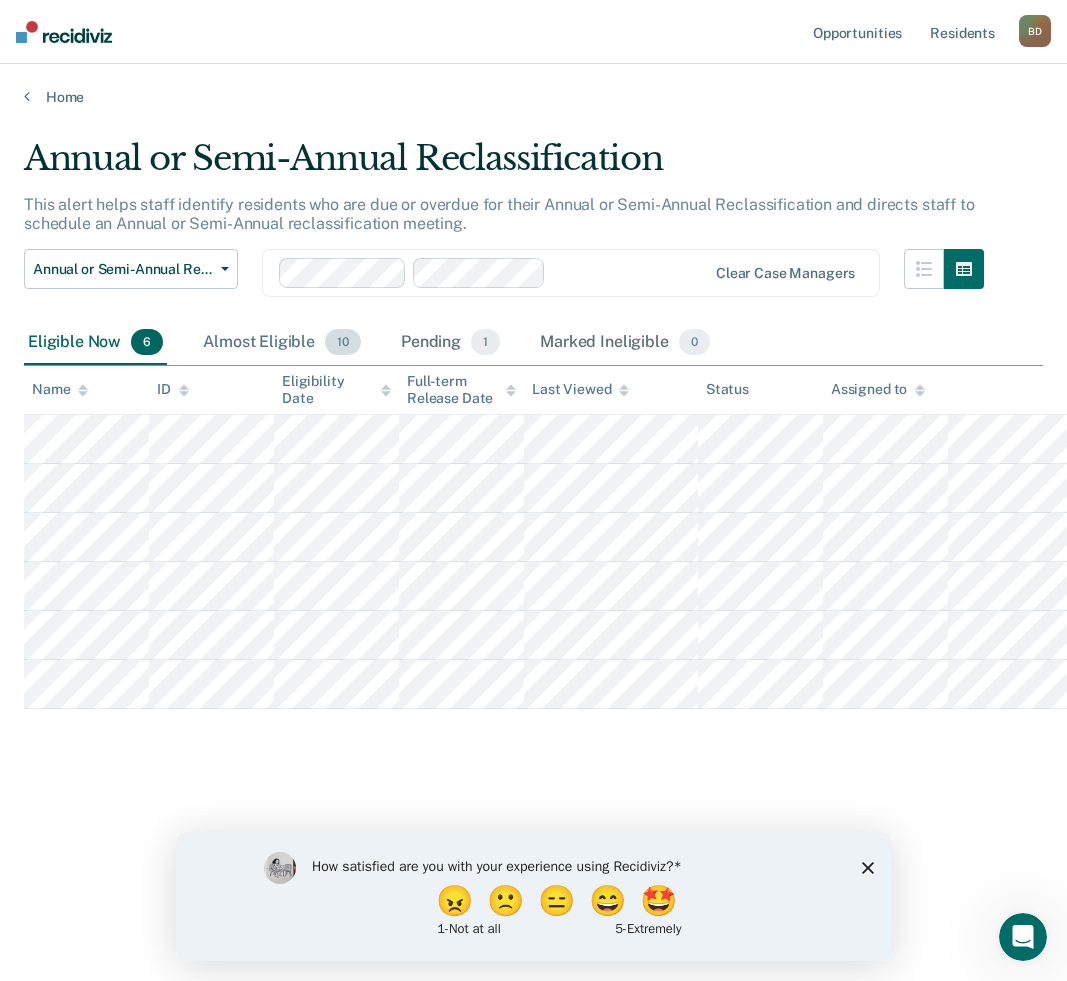click on "Almost Eligible 10" at bounding box center [282, 343] 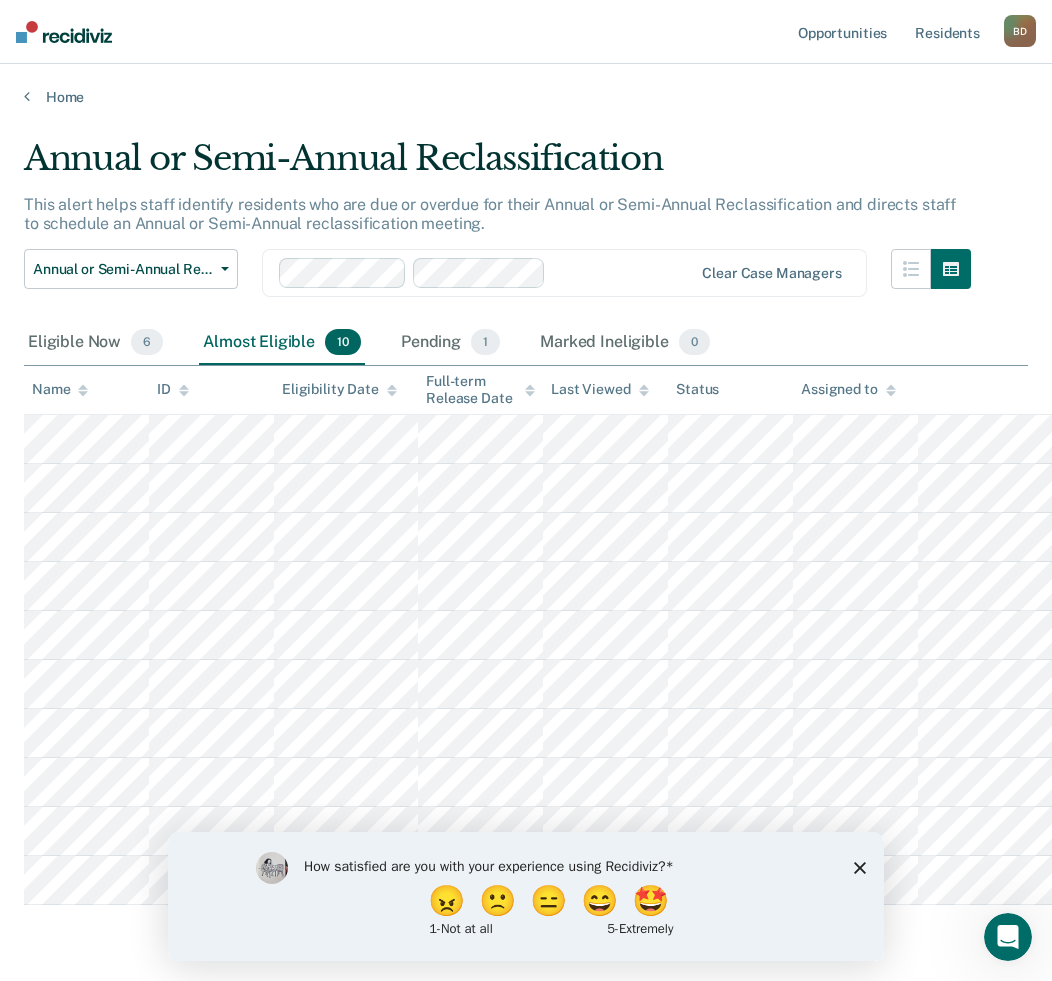 scroll, scrollTop: 68, scrollLeft: 0, axis: vertical 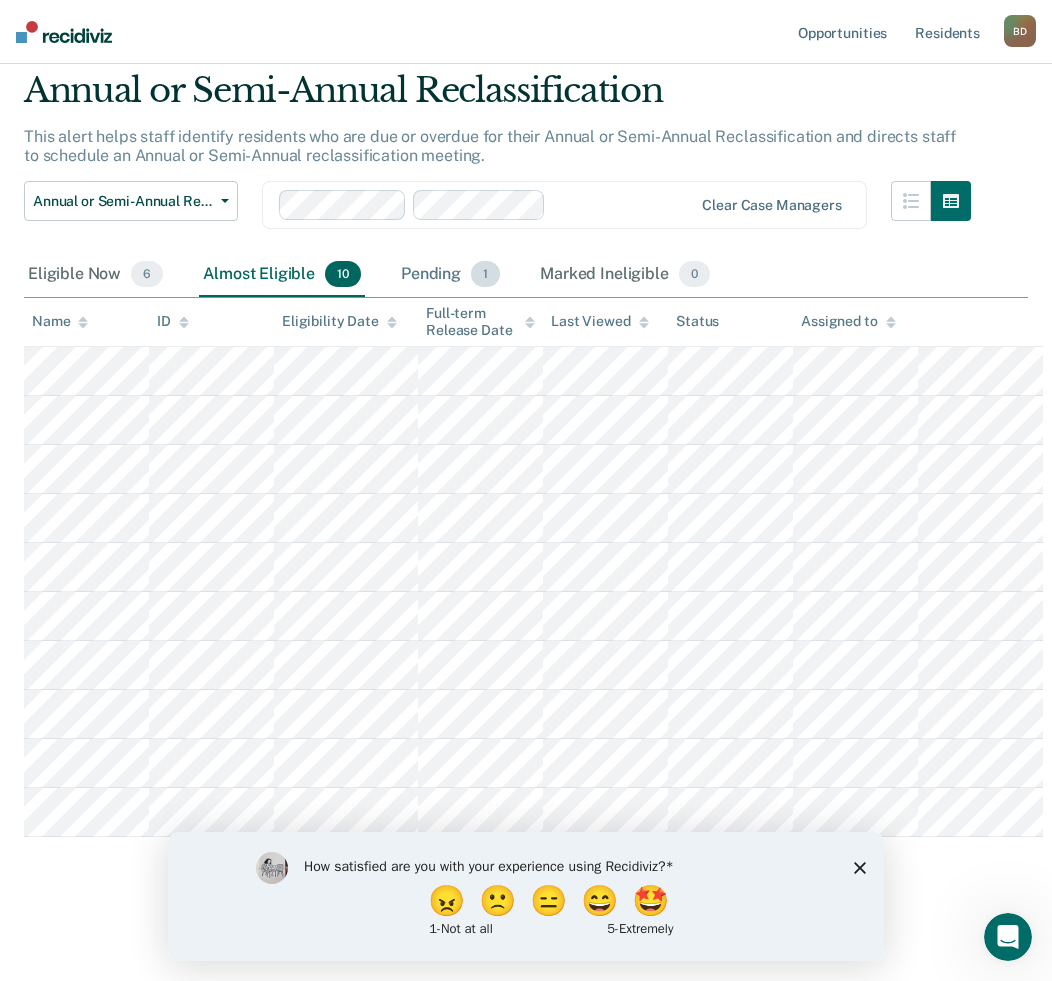 click on "Pending 1" at bounding box center [450, 275] 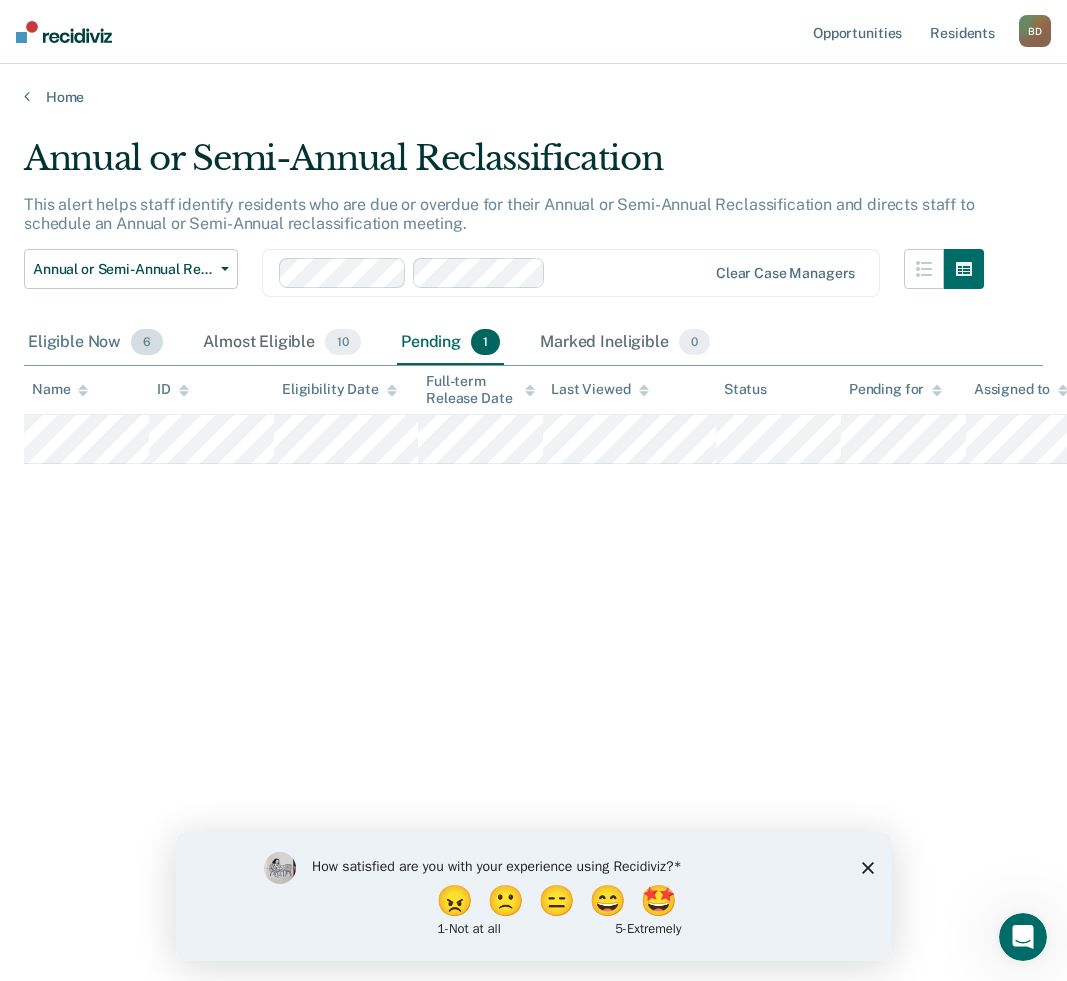 click on "Eligible Now 6" at bounding box center (95, 343) 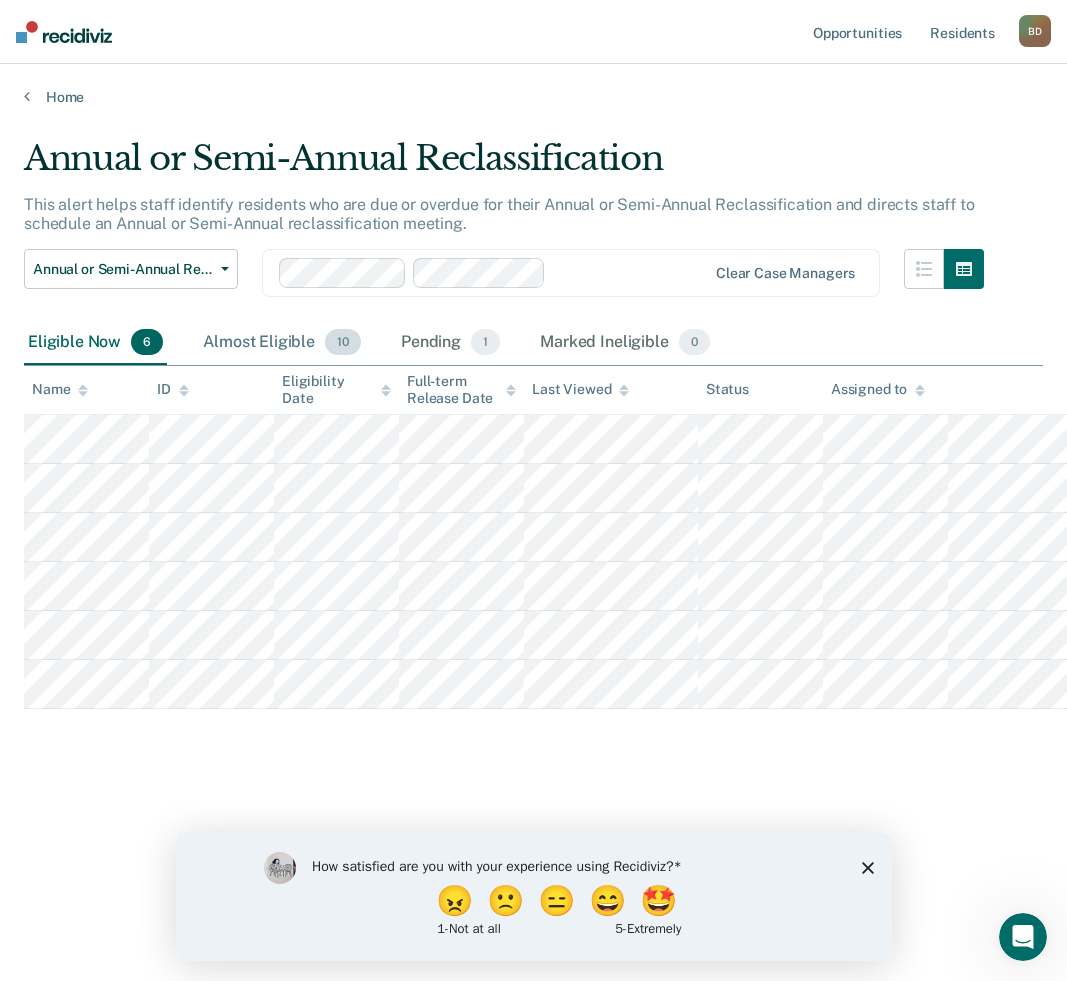 click on "Almost Eligible 10" at bounding box center [282, 343] 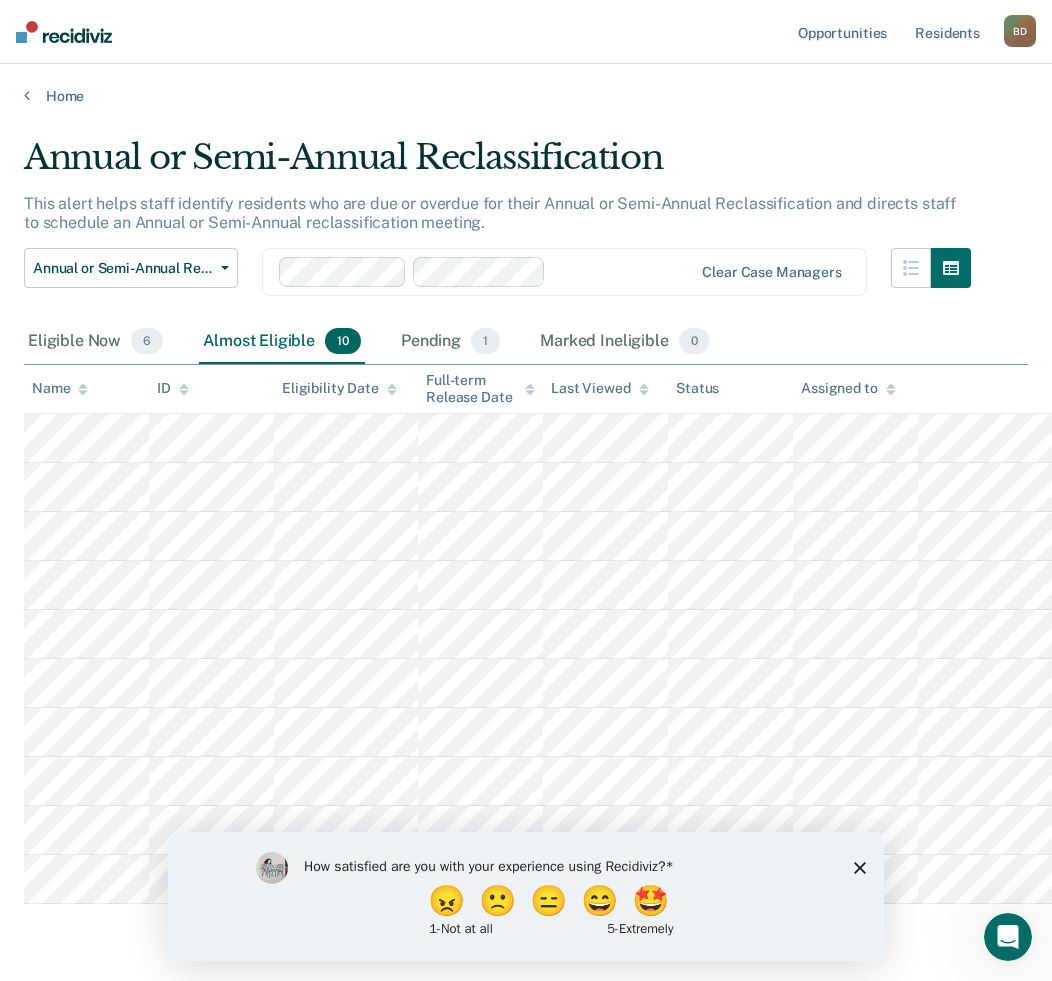 scroll, scrollTop: 0, scrollLeft: 0, axis: both 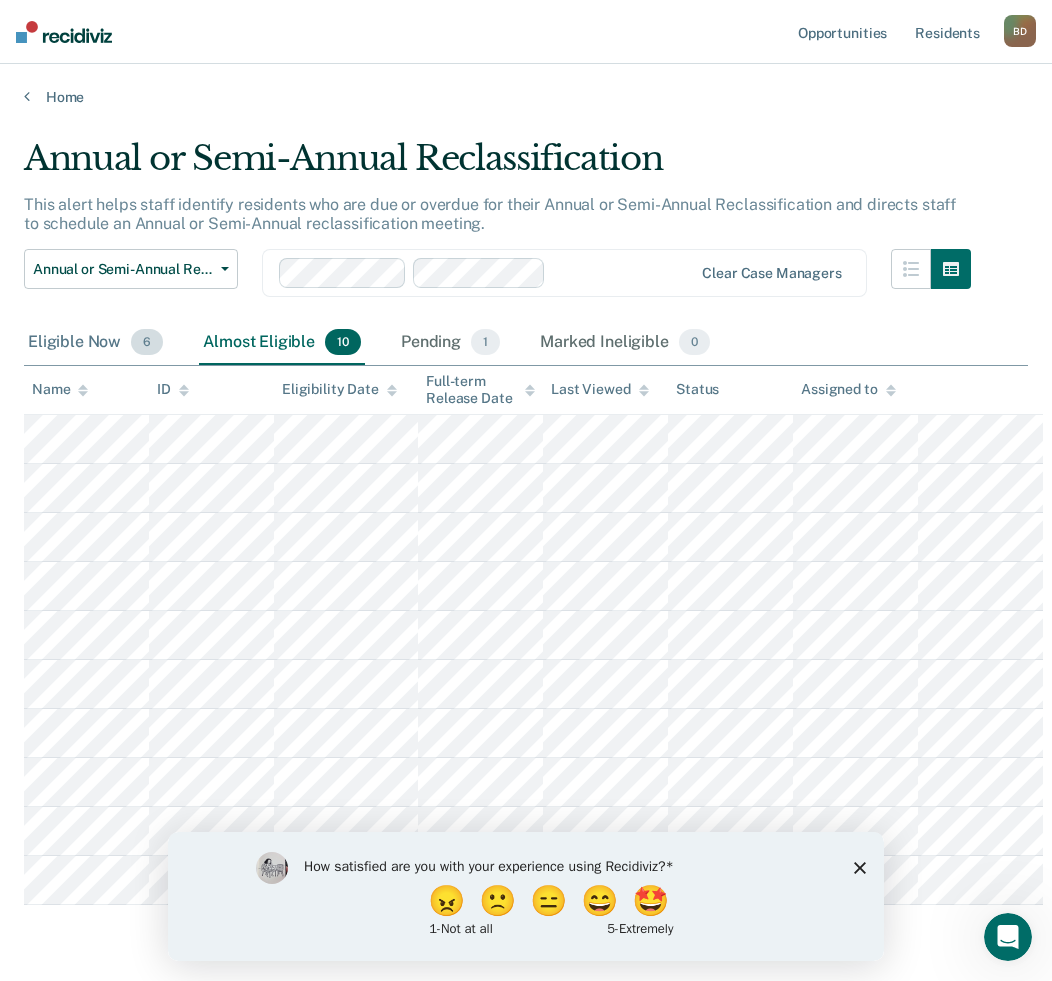 click on "Eligible Now 6" at bounding box center (95, 343) 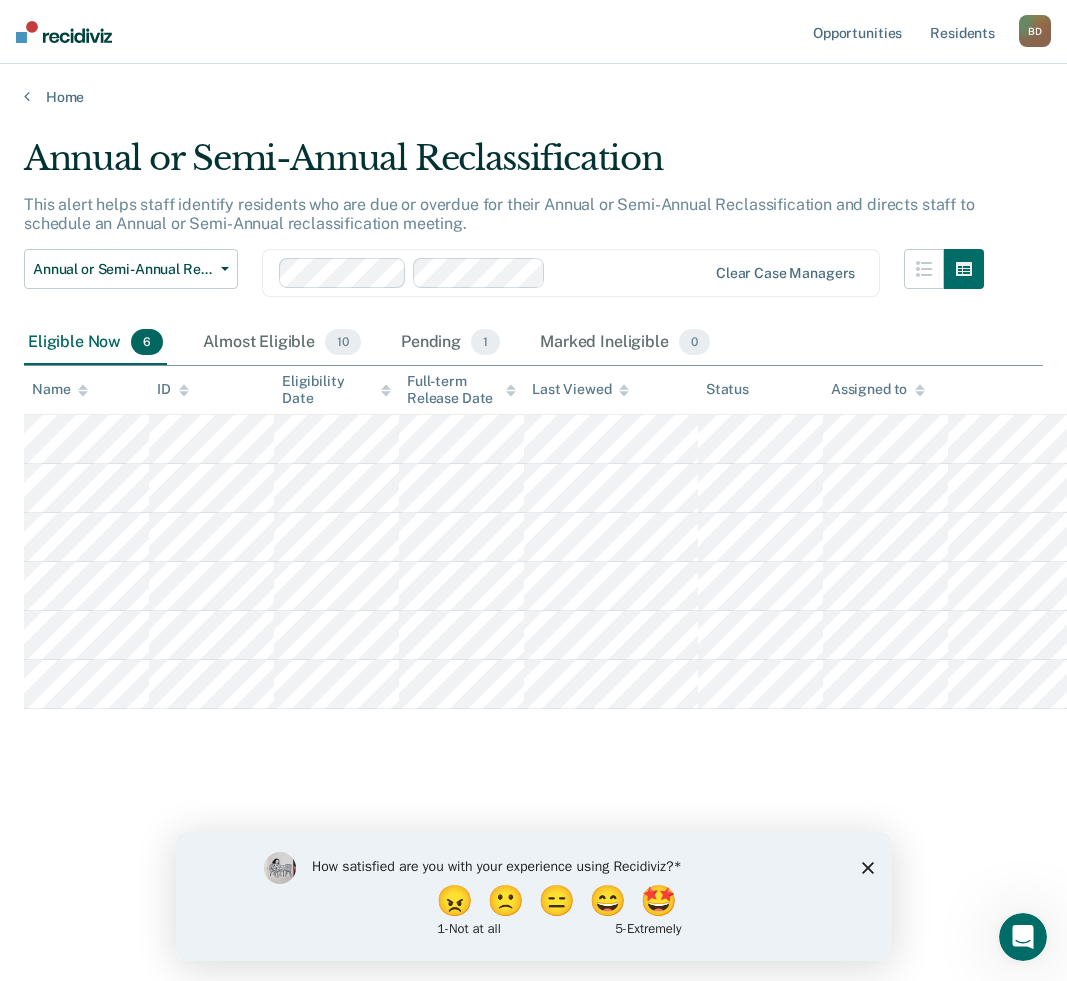 click on "Home" at bounding box center (533, 85) 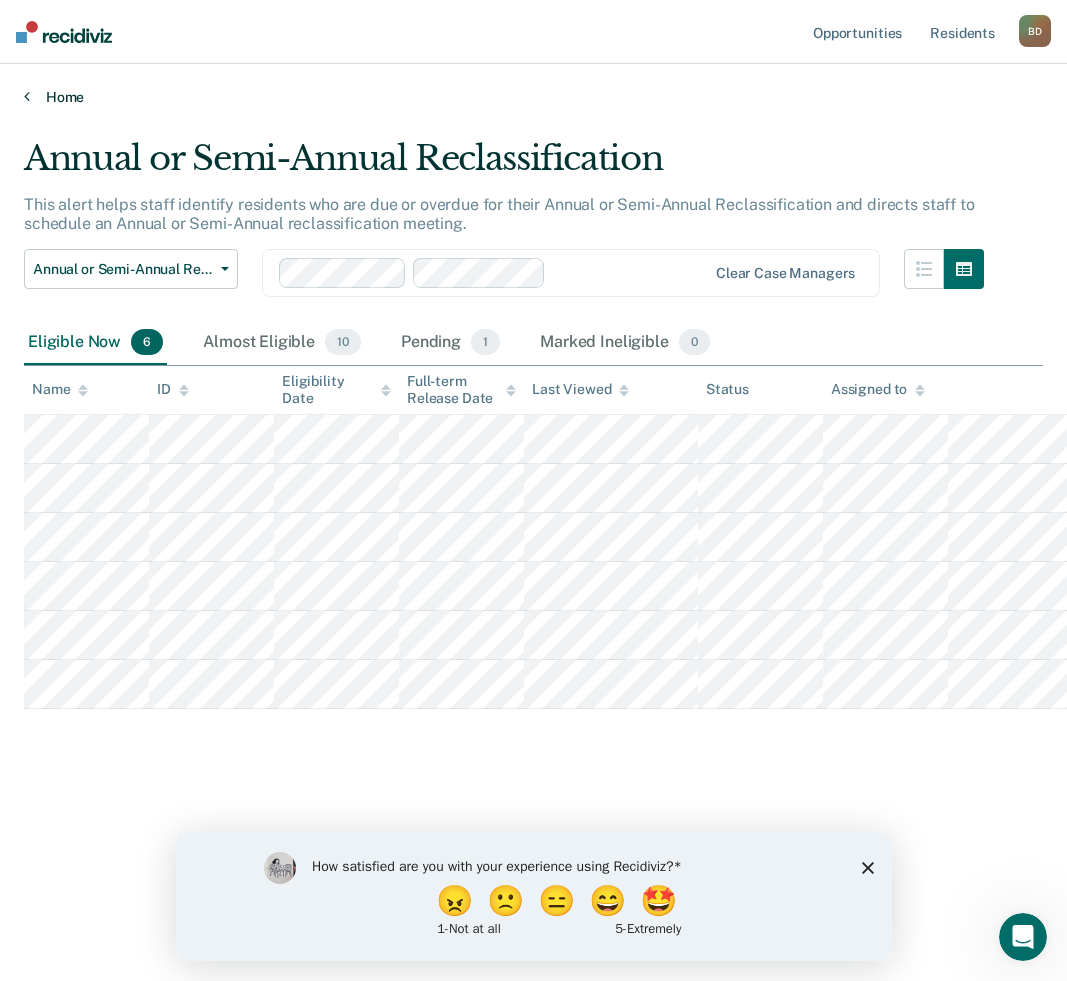 click on "Home" at bounding box center (533, 97) 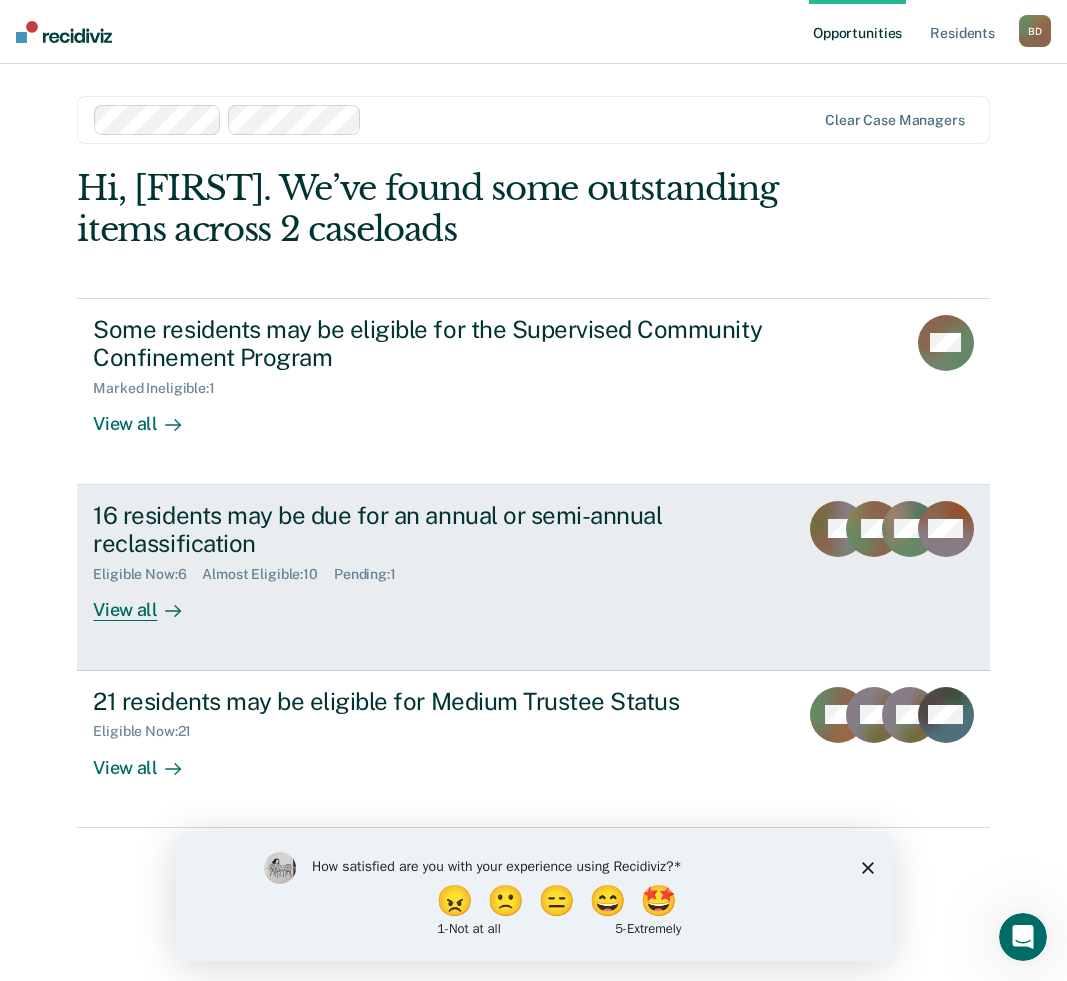 click on "Eligible Now :  6" at bounding box center (147, 574) 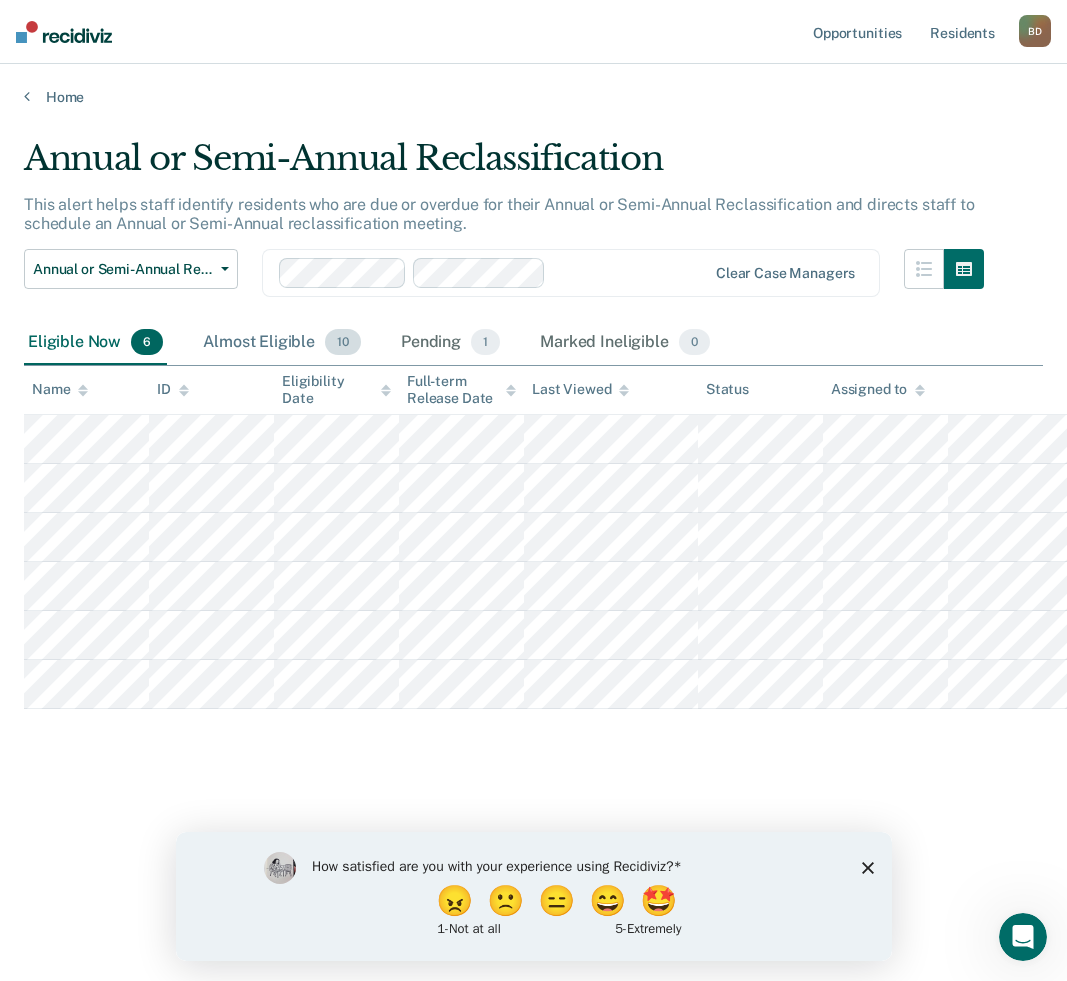 click on "Almost Eligible 10" at bounding box center (282, 343) 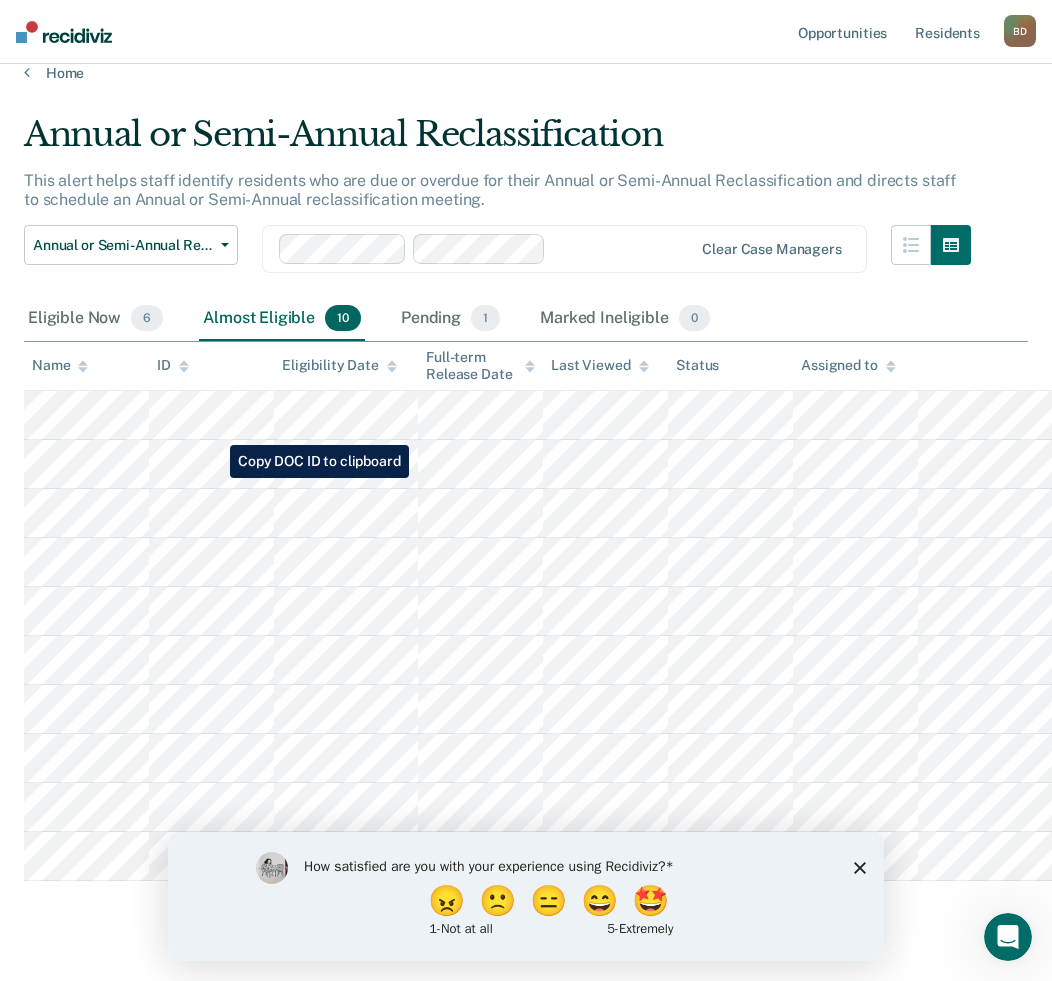 scroll, scrollTop: 0, scrollLeft: 0, axis: both 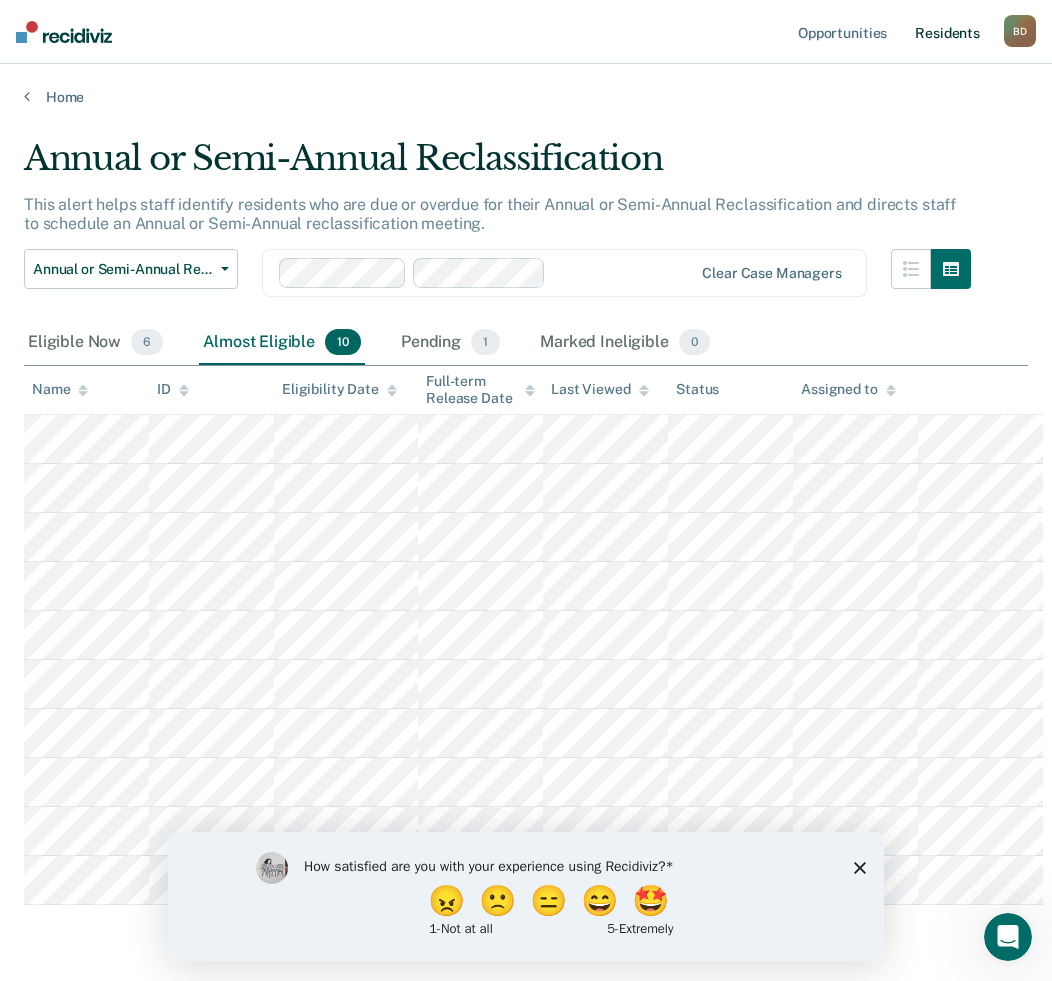 click on "Resident s" at bounding box center [947, 32] 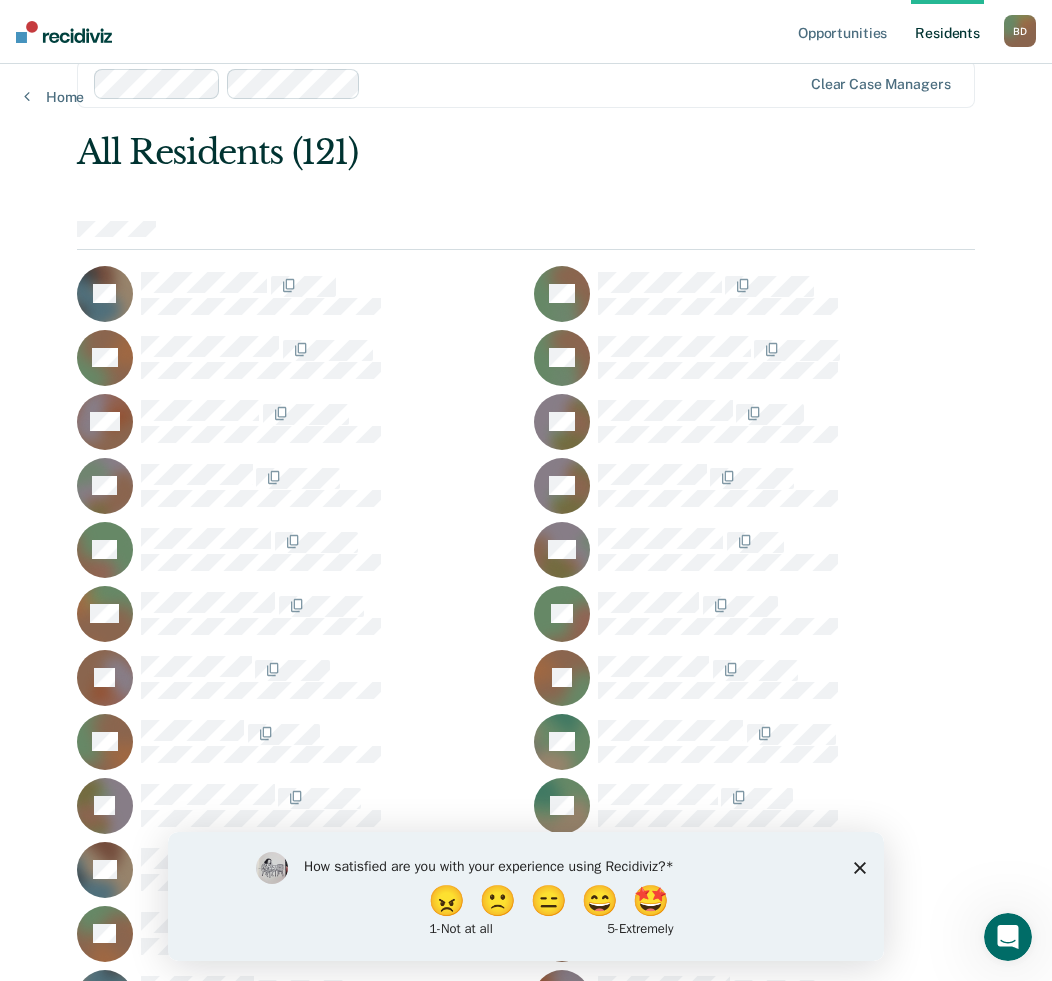 scroll, scrollTop: 0, scrollLeft: 0, axis: both 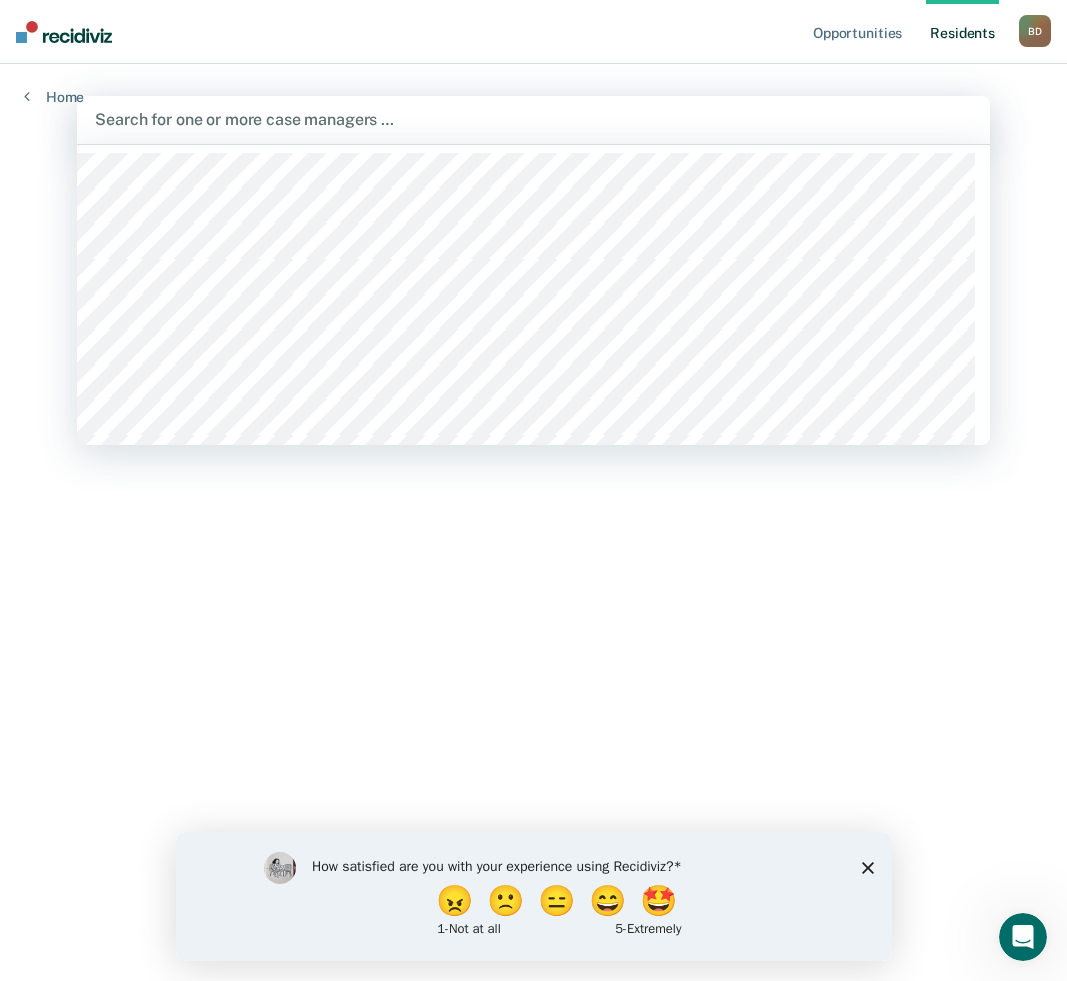 click at bounding box center [533, 119] 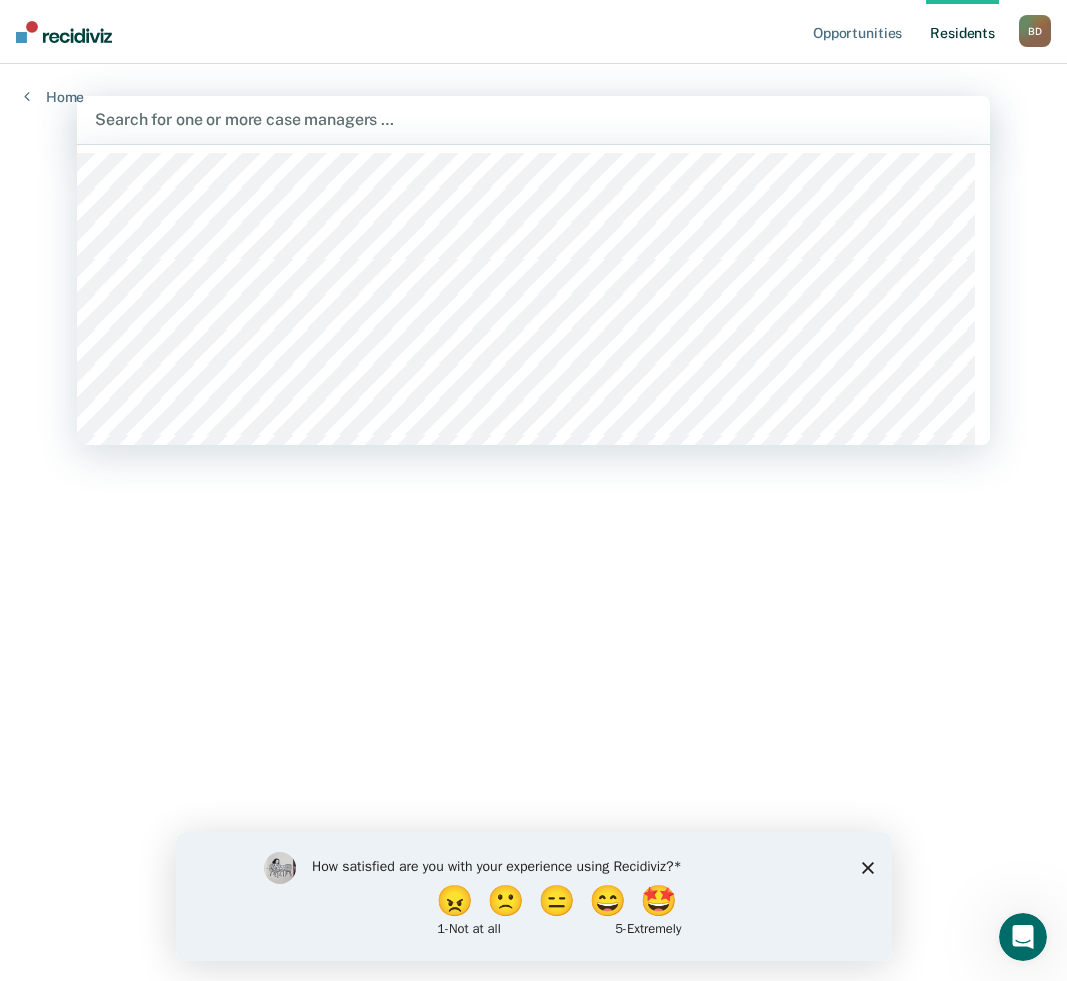 click at bounding box center [533, 119] 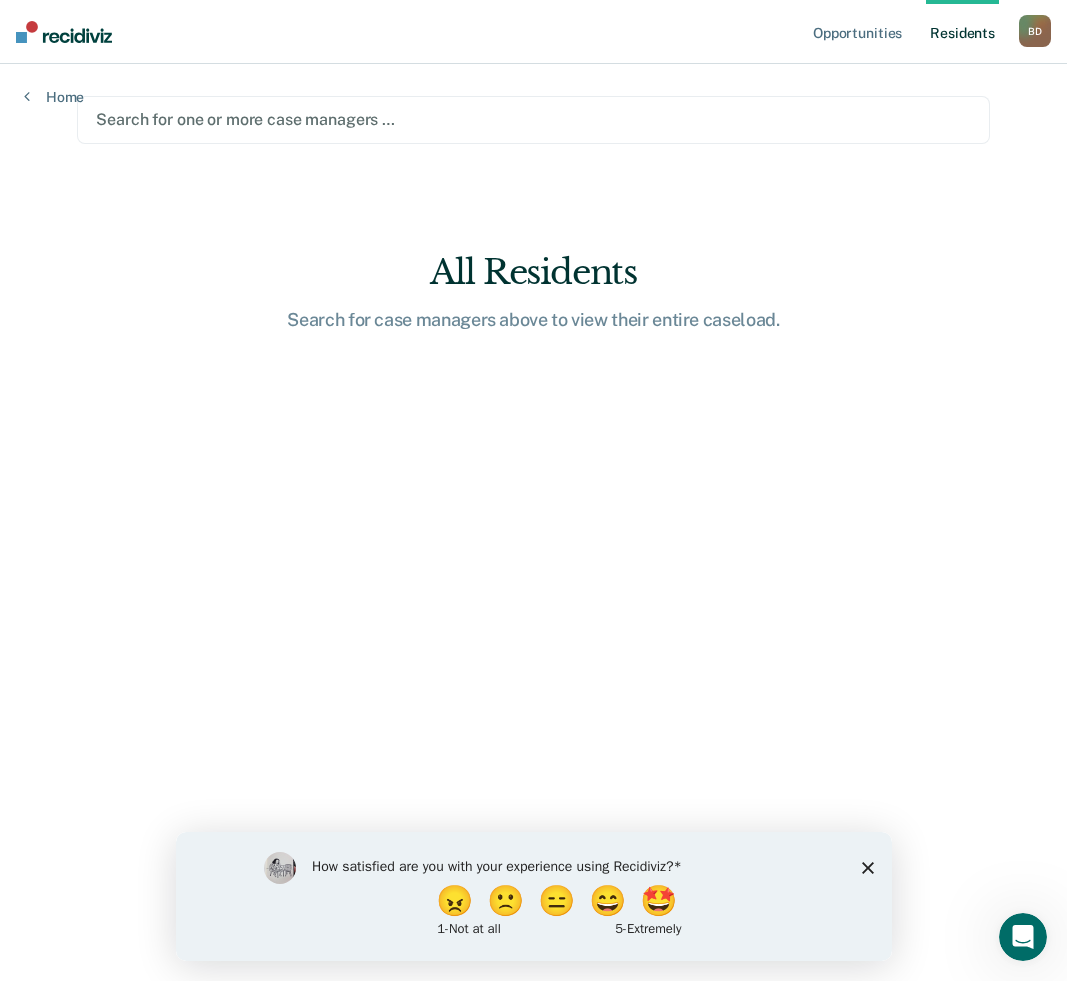 click on "Resident s" at bounding box center (962, 32) 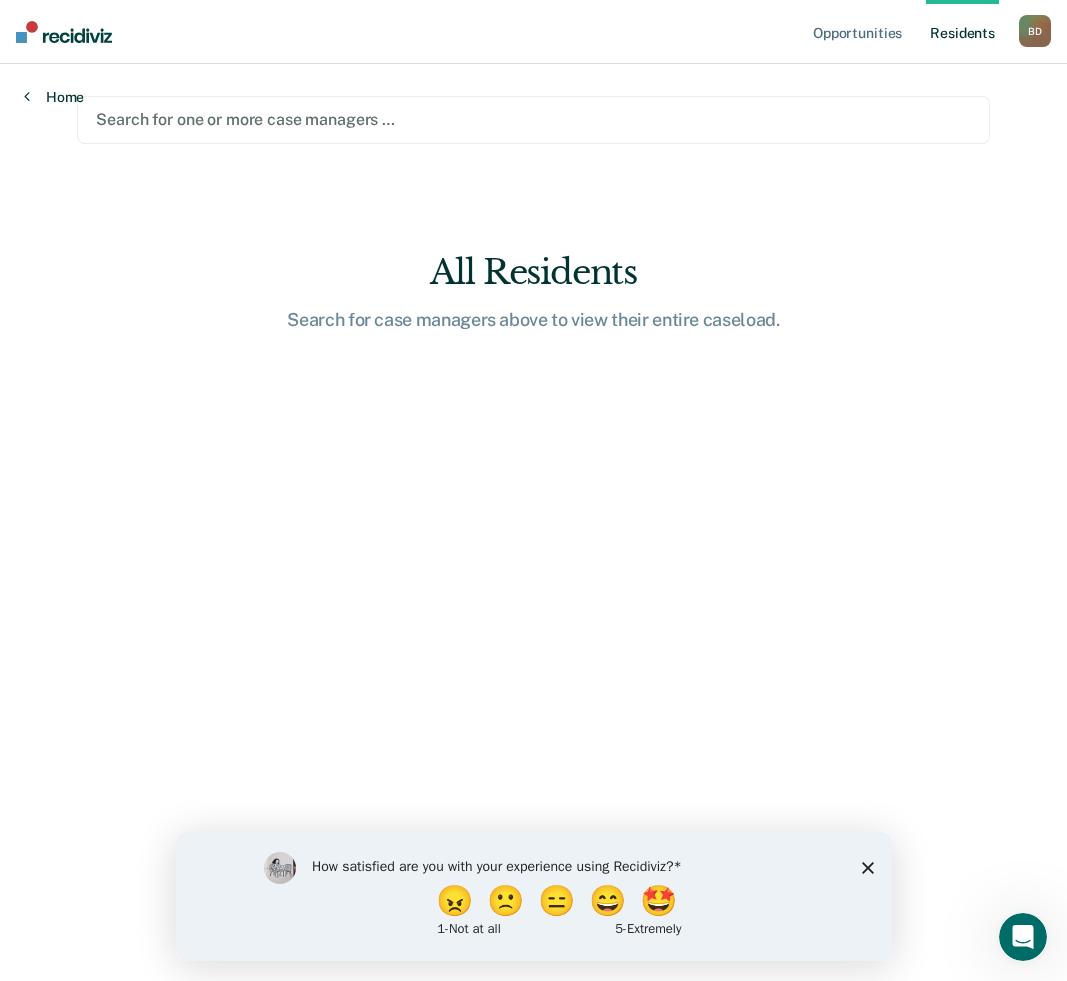 click on "Home" at bounding box center [54, 97] 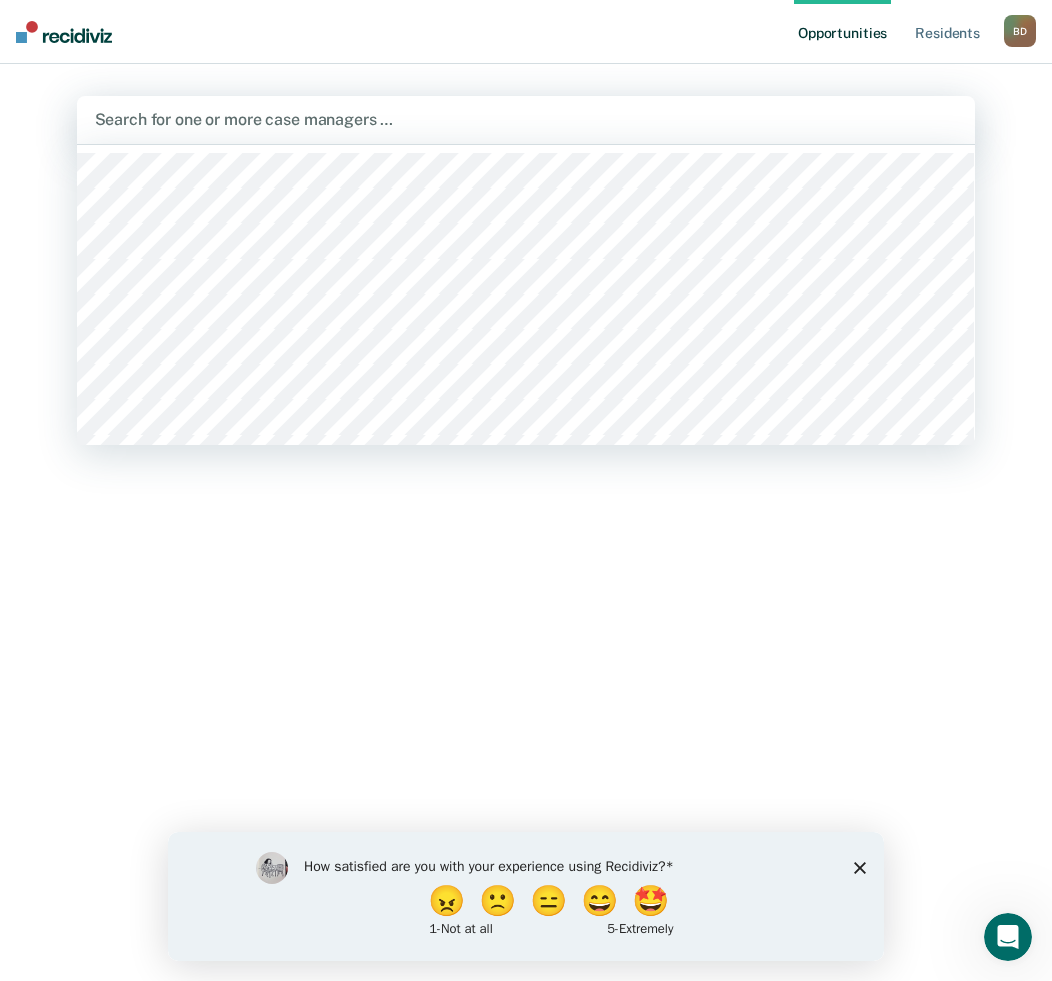 click at bounding box center [526, 119] 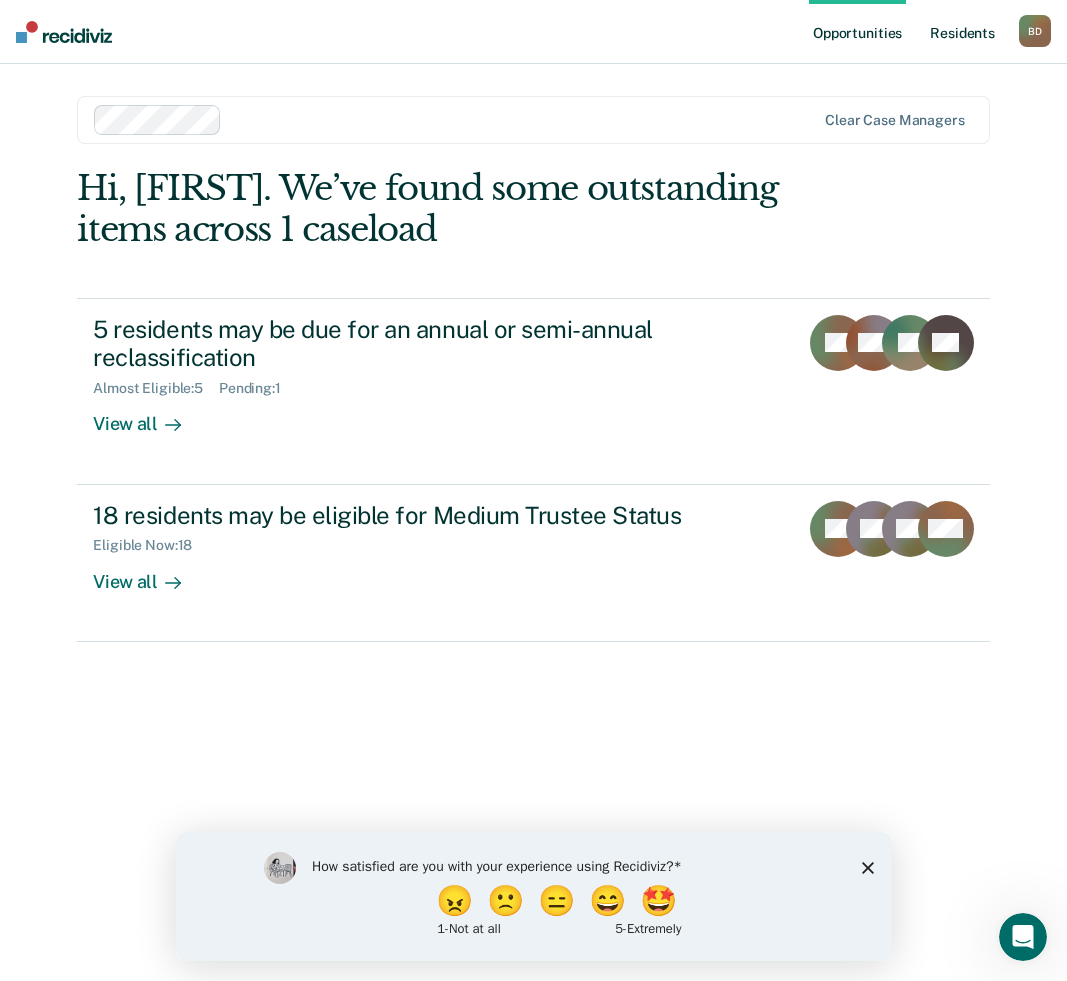 click on "Resident s" at bounding box center [962, 32] 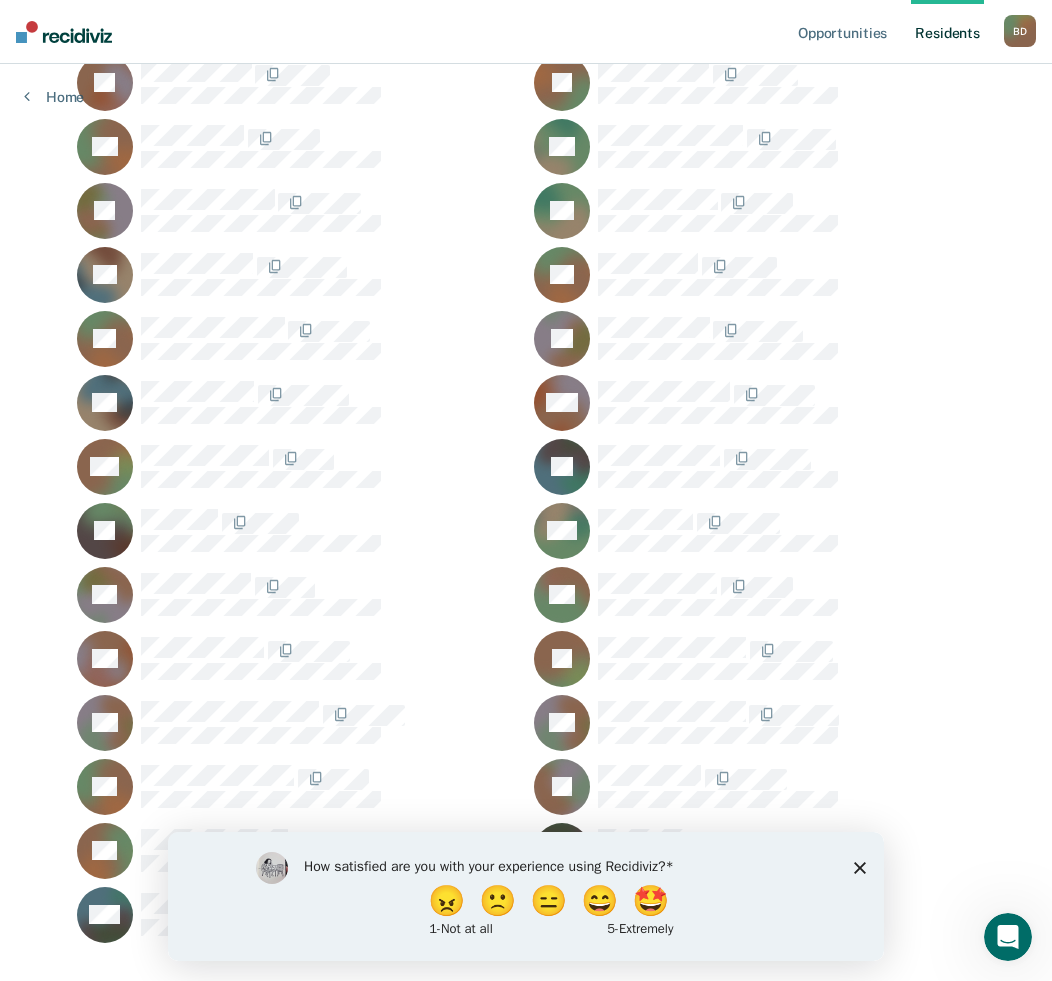 scroll, scrollTop: 670, scrollLeft: 0, axis: vertical 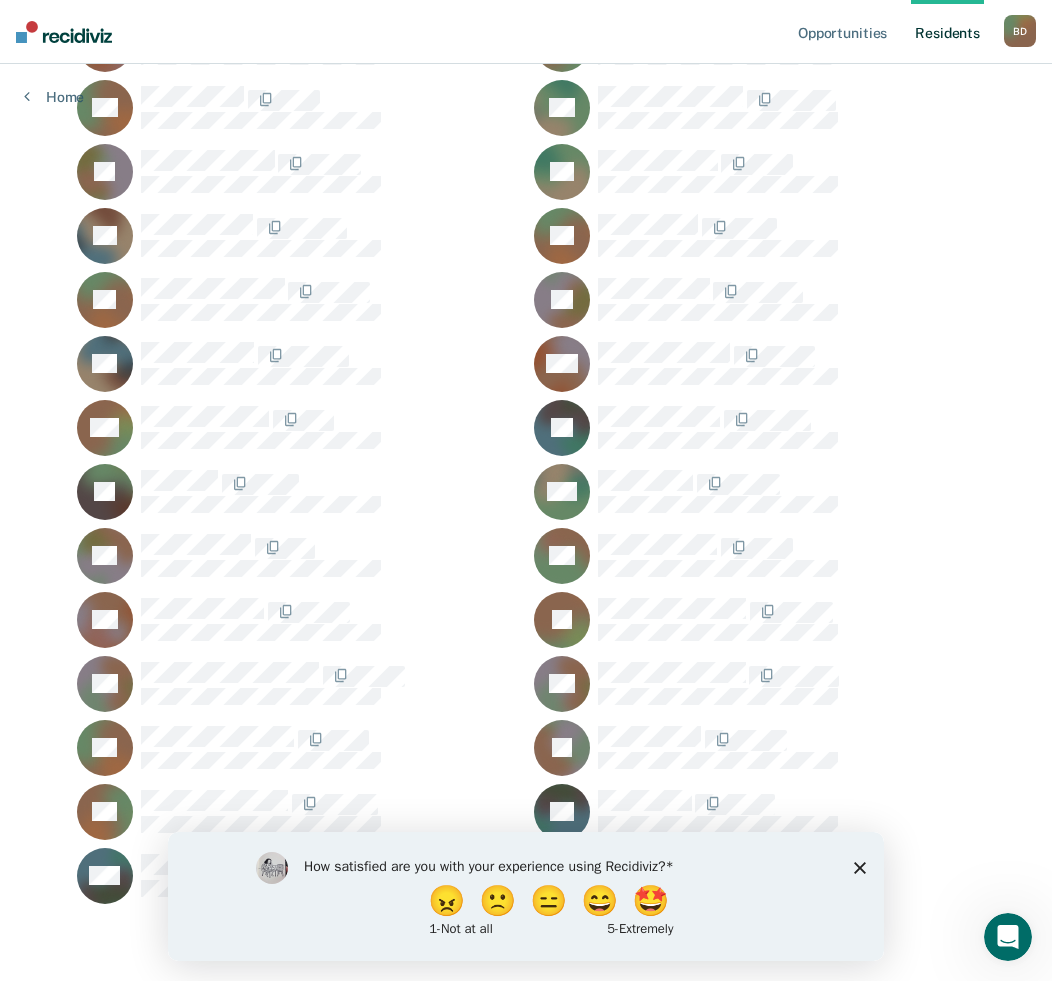 click on "How satisfied are you with your experience using Recidiviz? 😠 🙁 😑 😄 🤩 1  -  Not at all 5  -  Extremely" at bounding box center [526, 895] 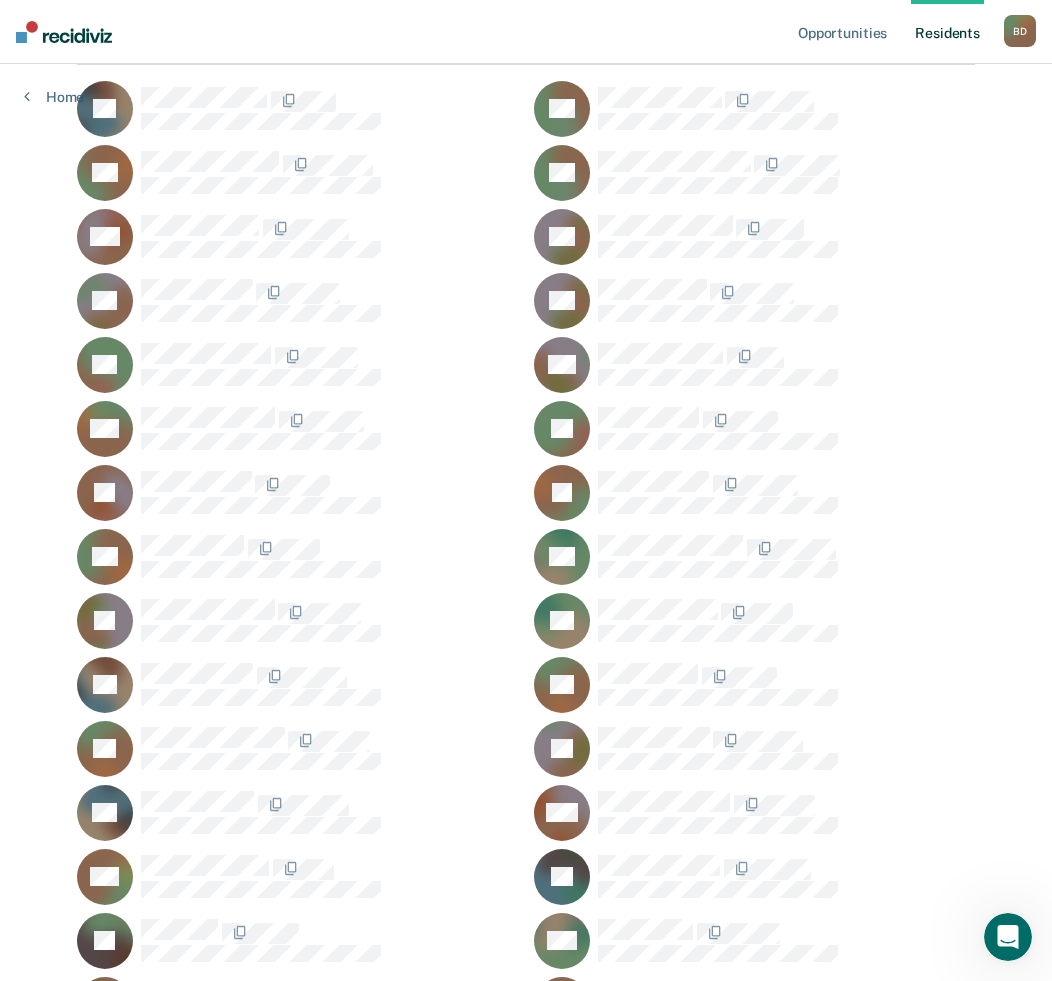 scroll, scrollTop: 70, scrollLeft: 0, axis: vertical 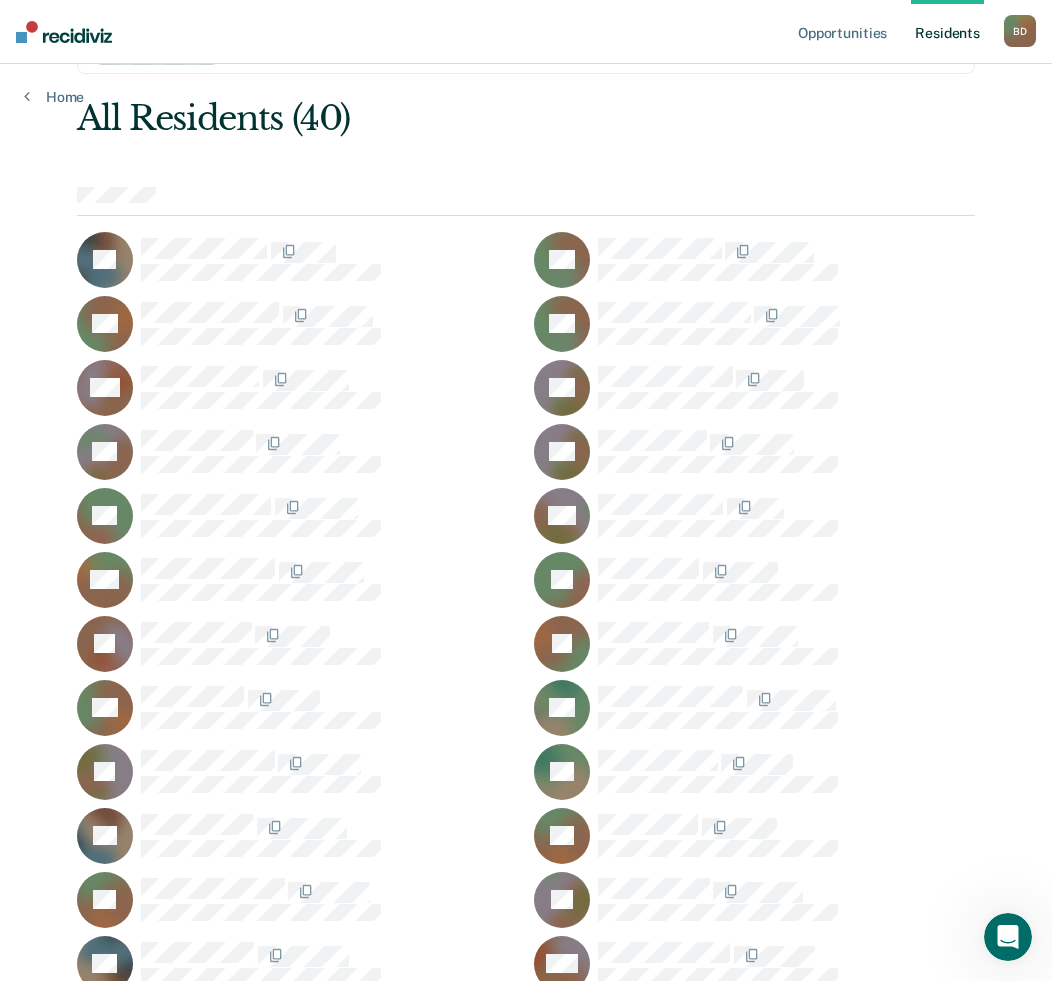 click on "[FIRST] [LAST]" at bounding box center (1020, 31) 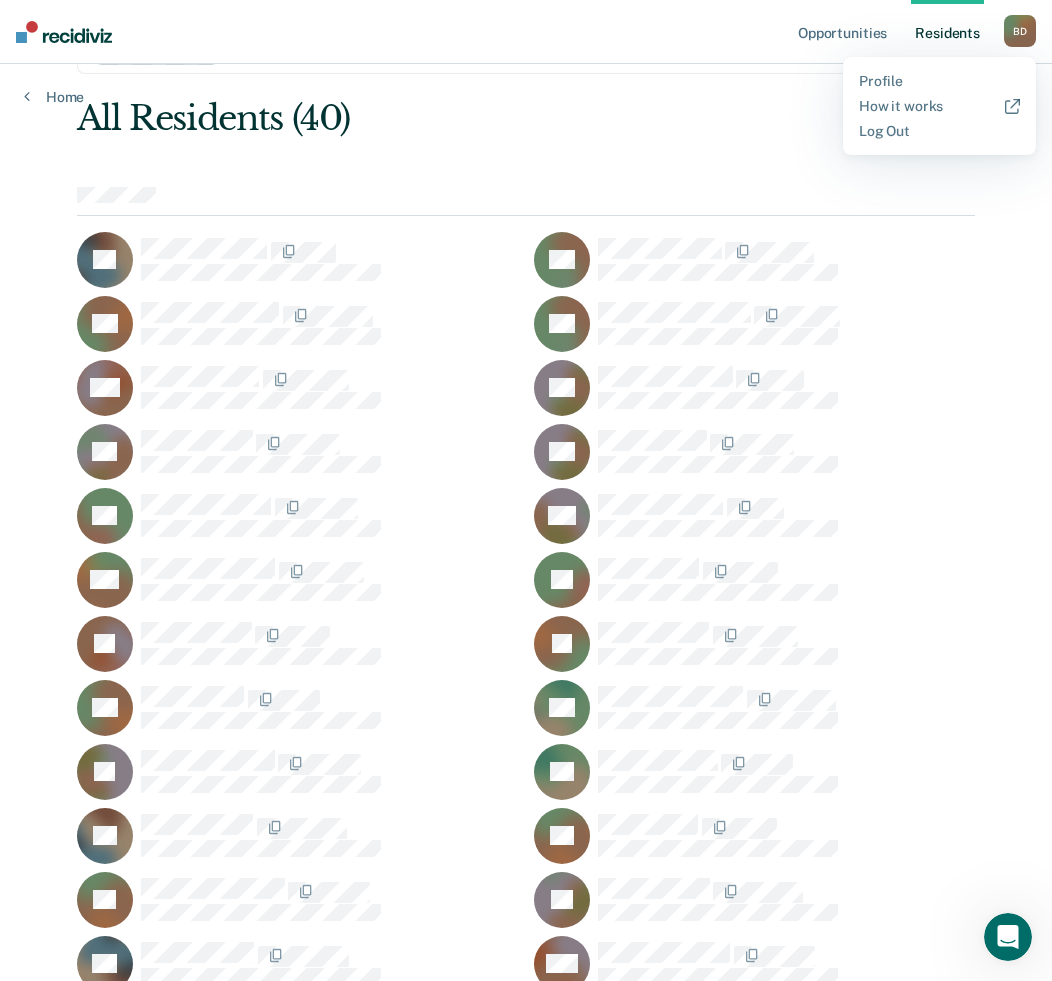 click on "Profile How it works Log Out" at bounding box center (939, 106) 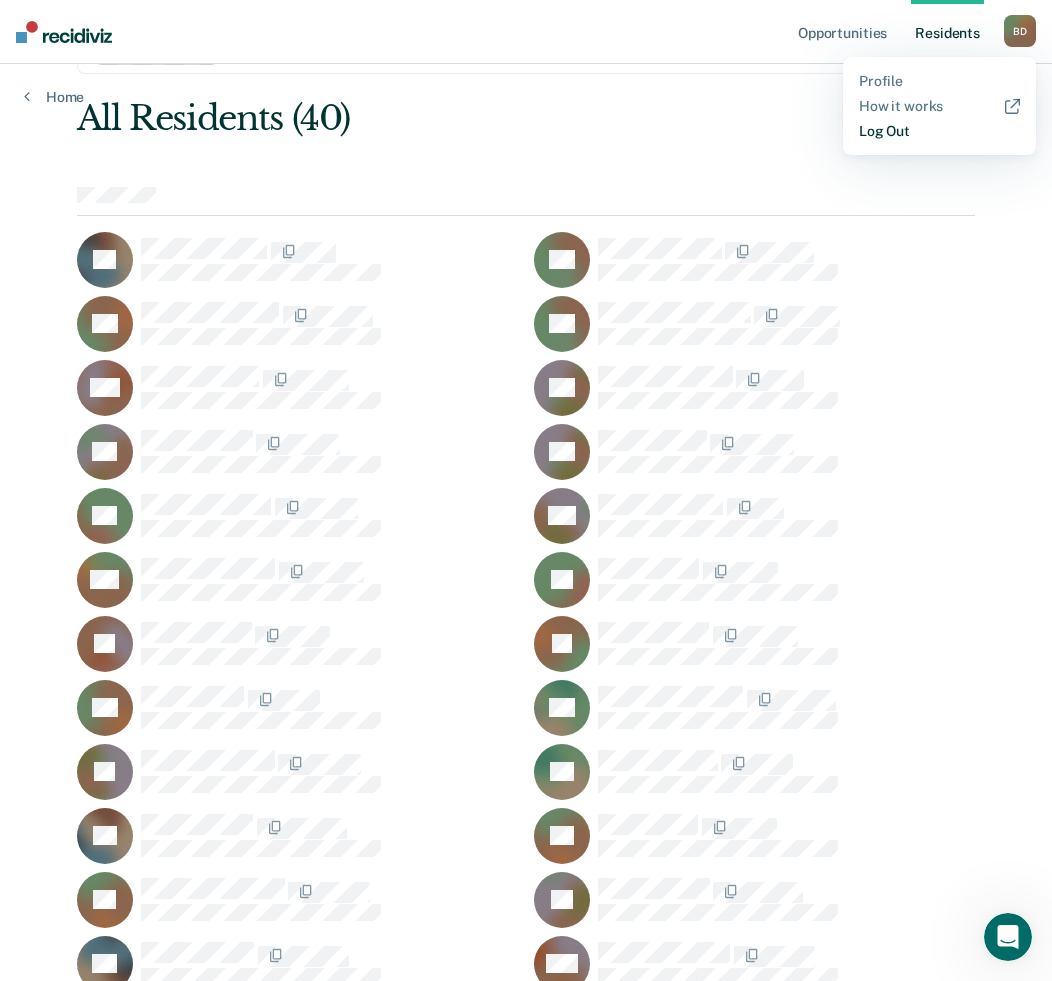 click on "Log Out" at bounding box center (939, 131) 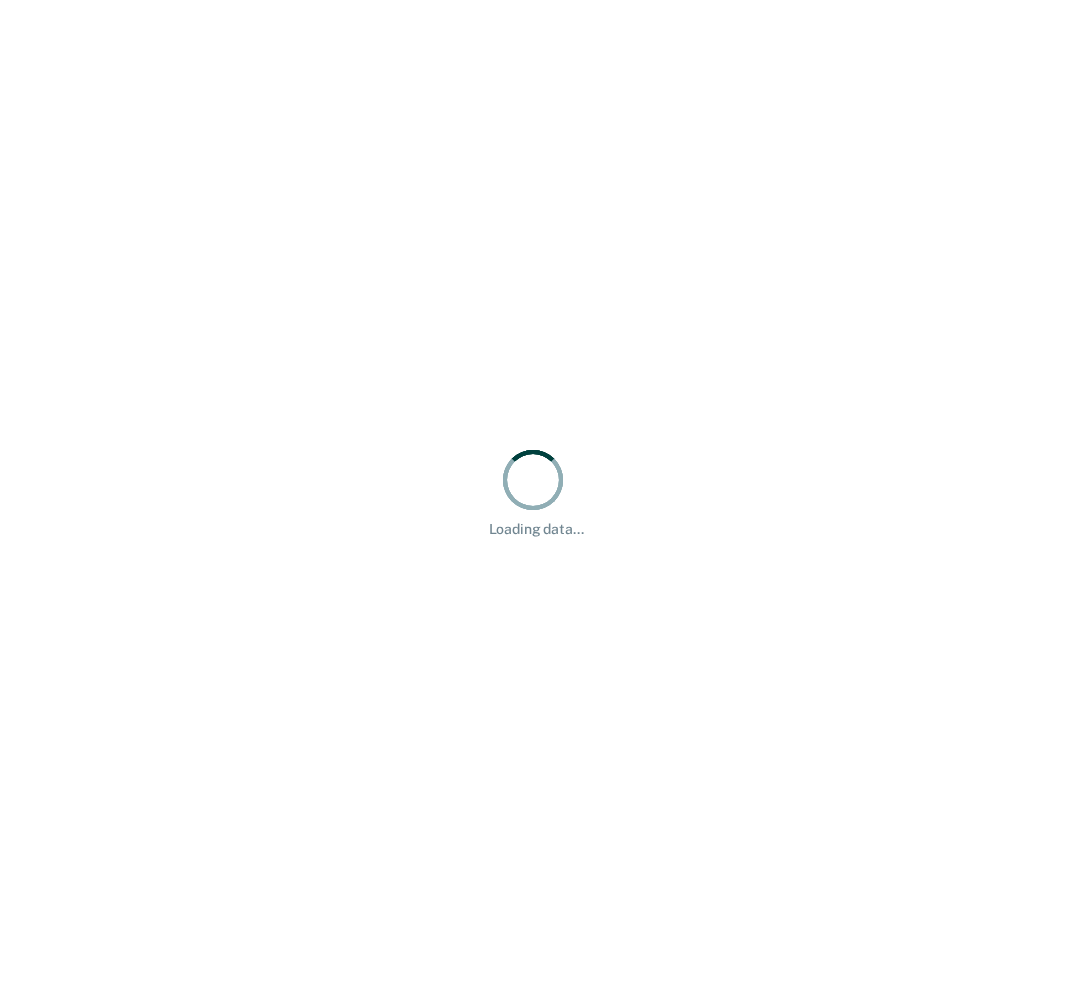 scroll, scrollTop: 0, scrollLeft: 0, axis: both 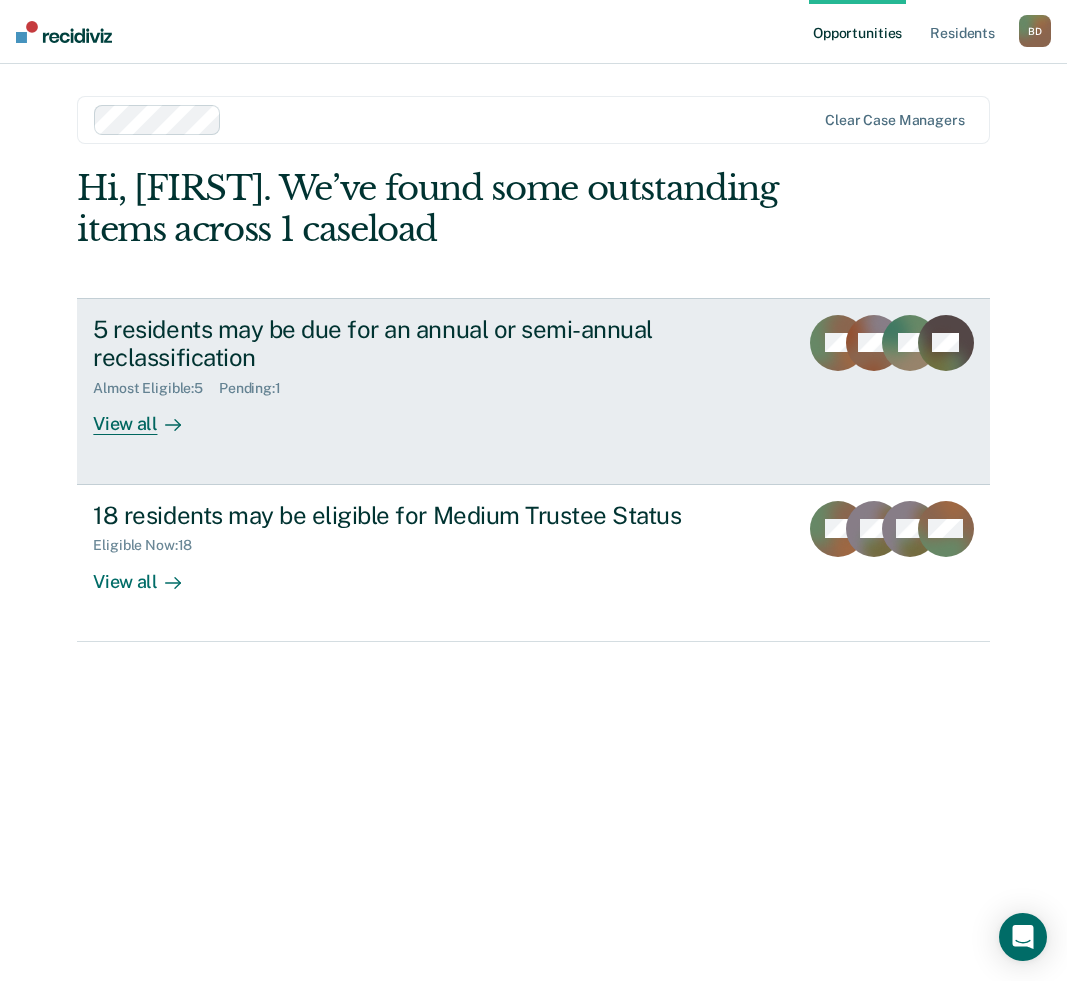 click on "View all" at bounding box center [149, 416] 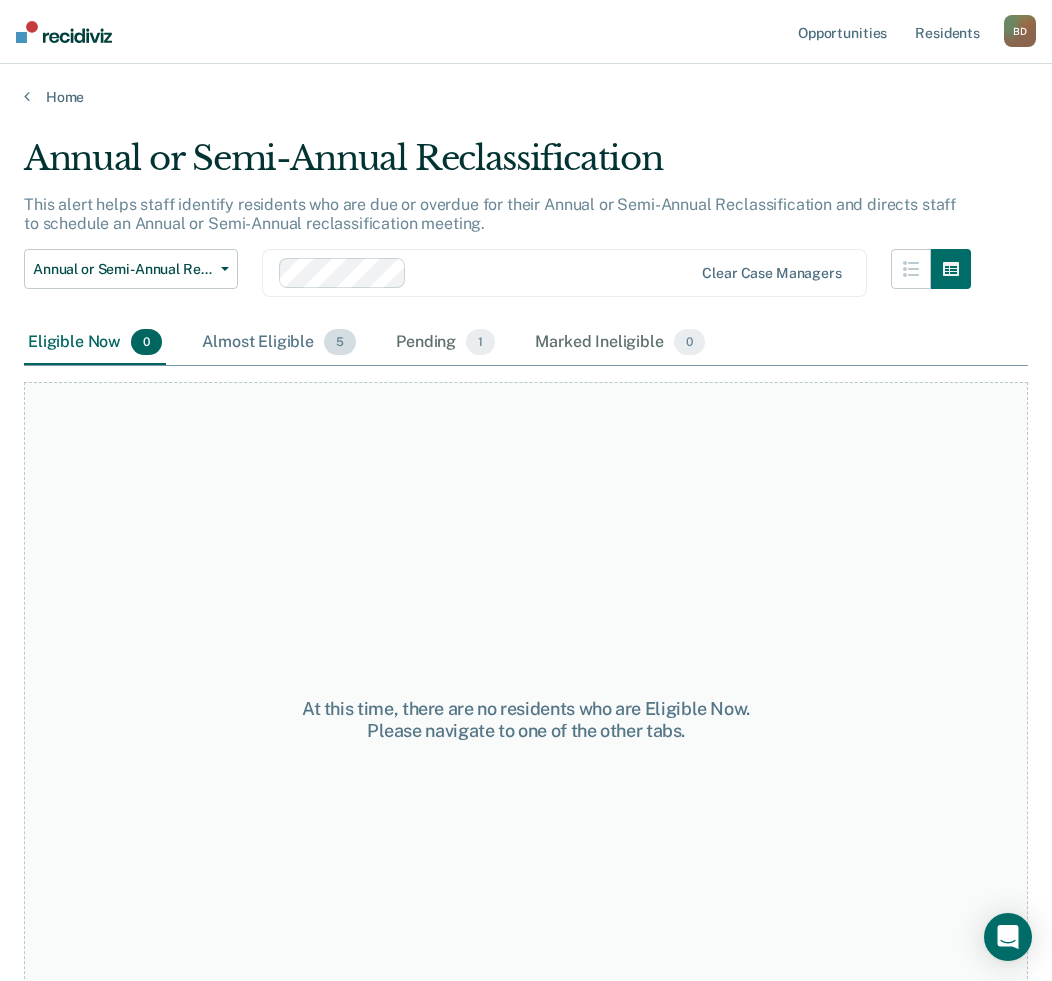 click on "Almost Eligible 5" at bounding box center (279, 343) 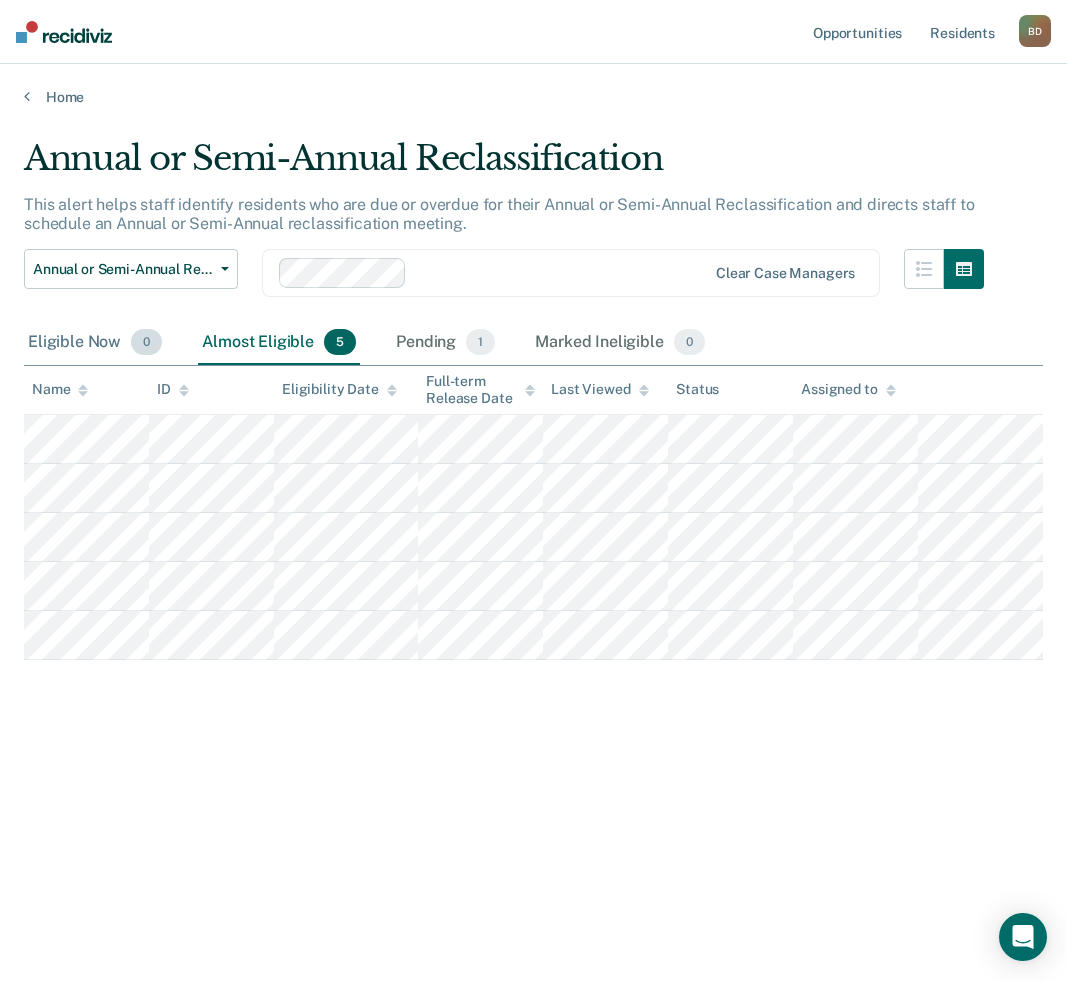click on "Eligible Now 0" at bounding box center (95, 343) 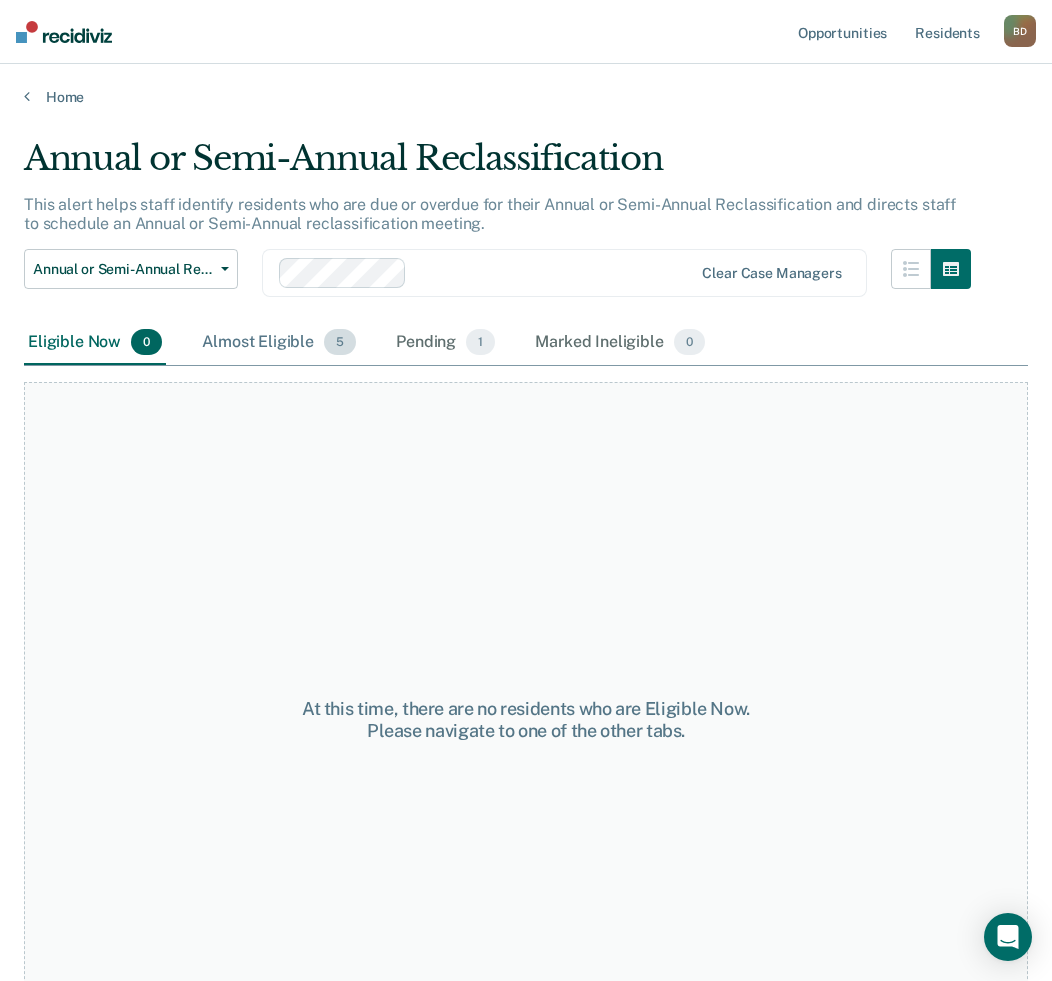 click on "Almost Eligible 5" at bounding box center [279, 343] 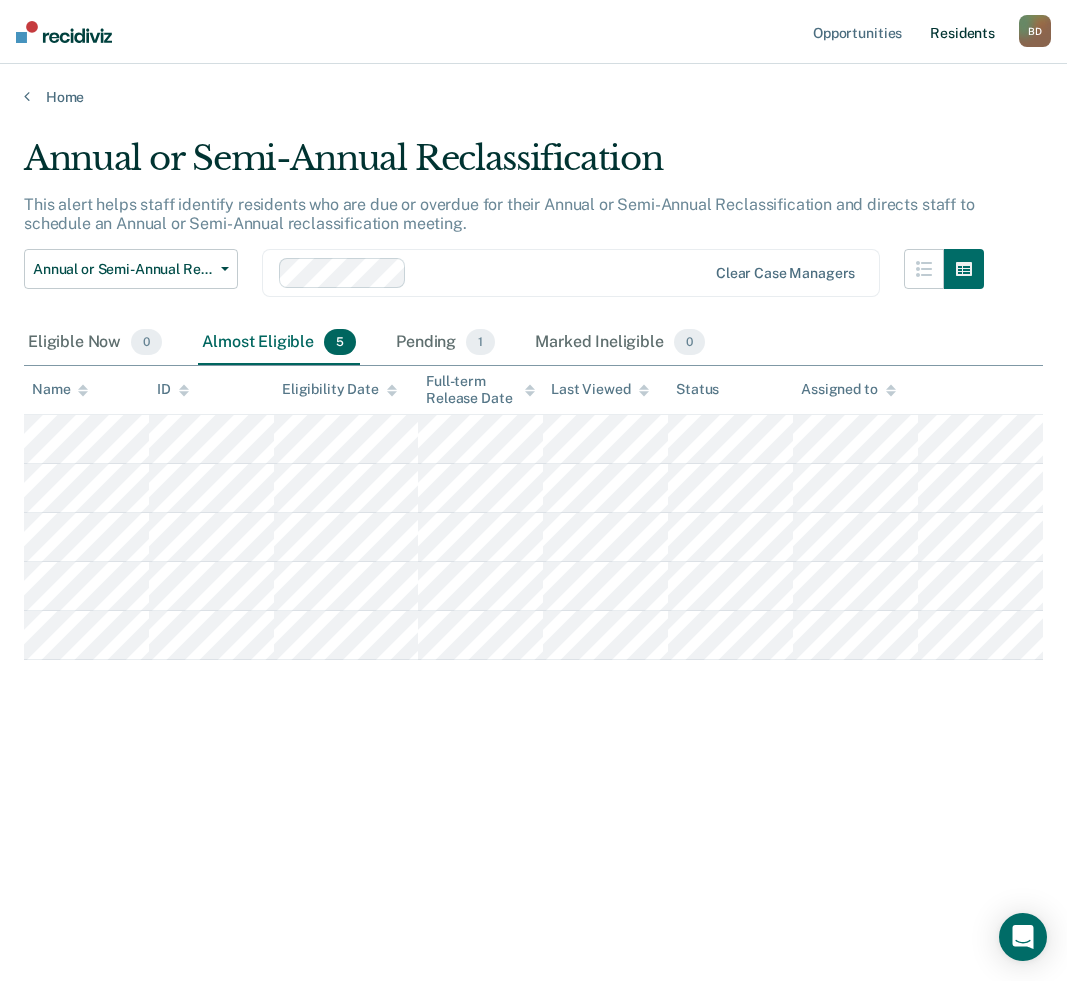 click on "Resident s" at bounding box center [962, 32] 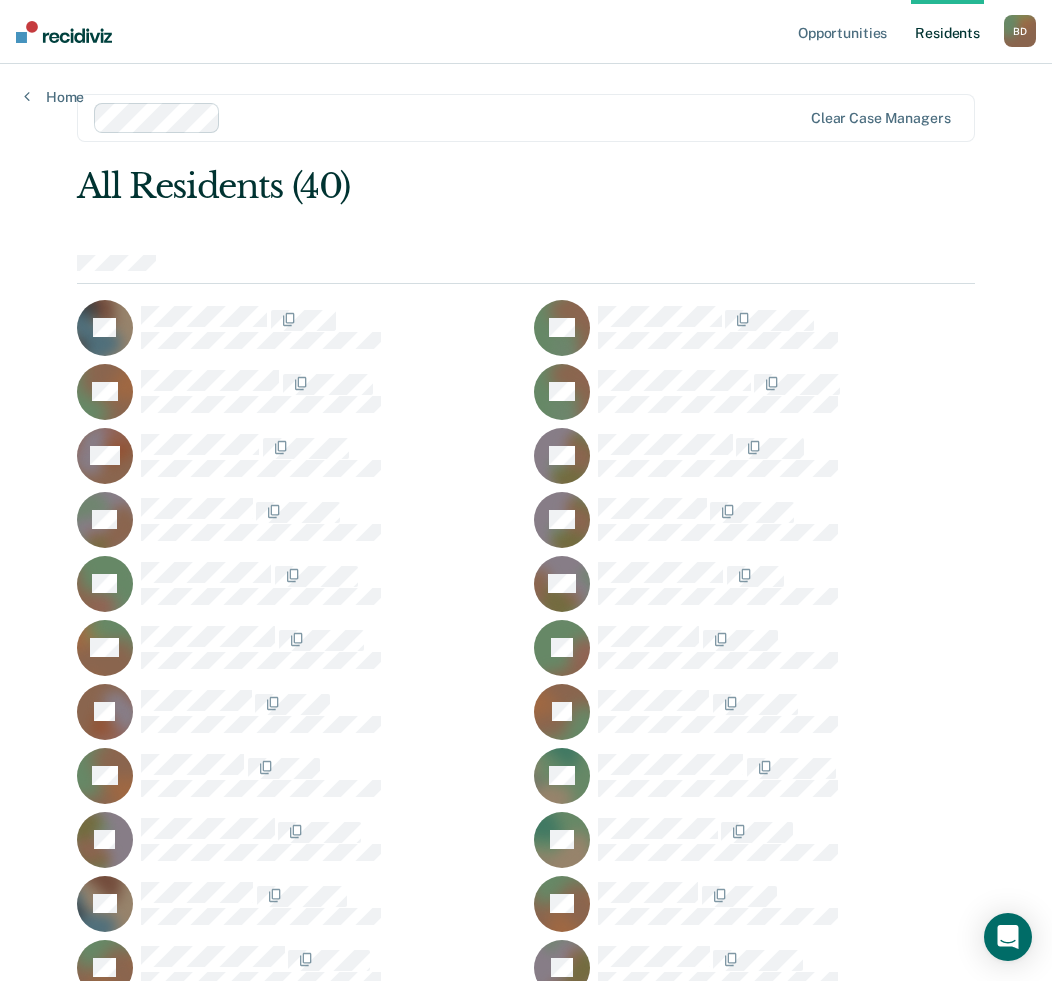scroll, scrollTop: 0, scrollLeft: 0, axis: both 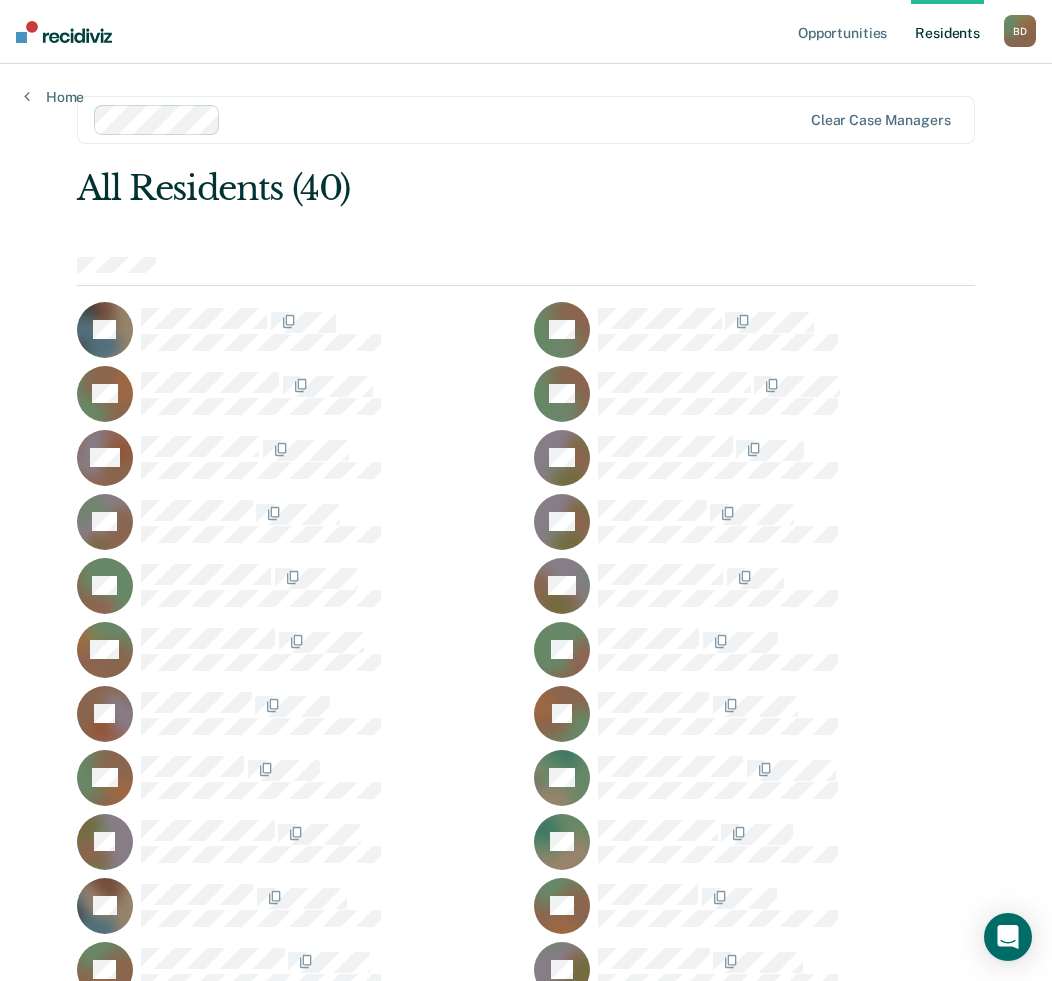 click at bounding box center [448, 120] 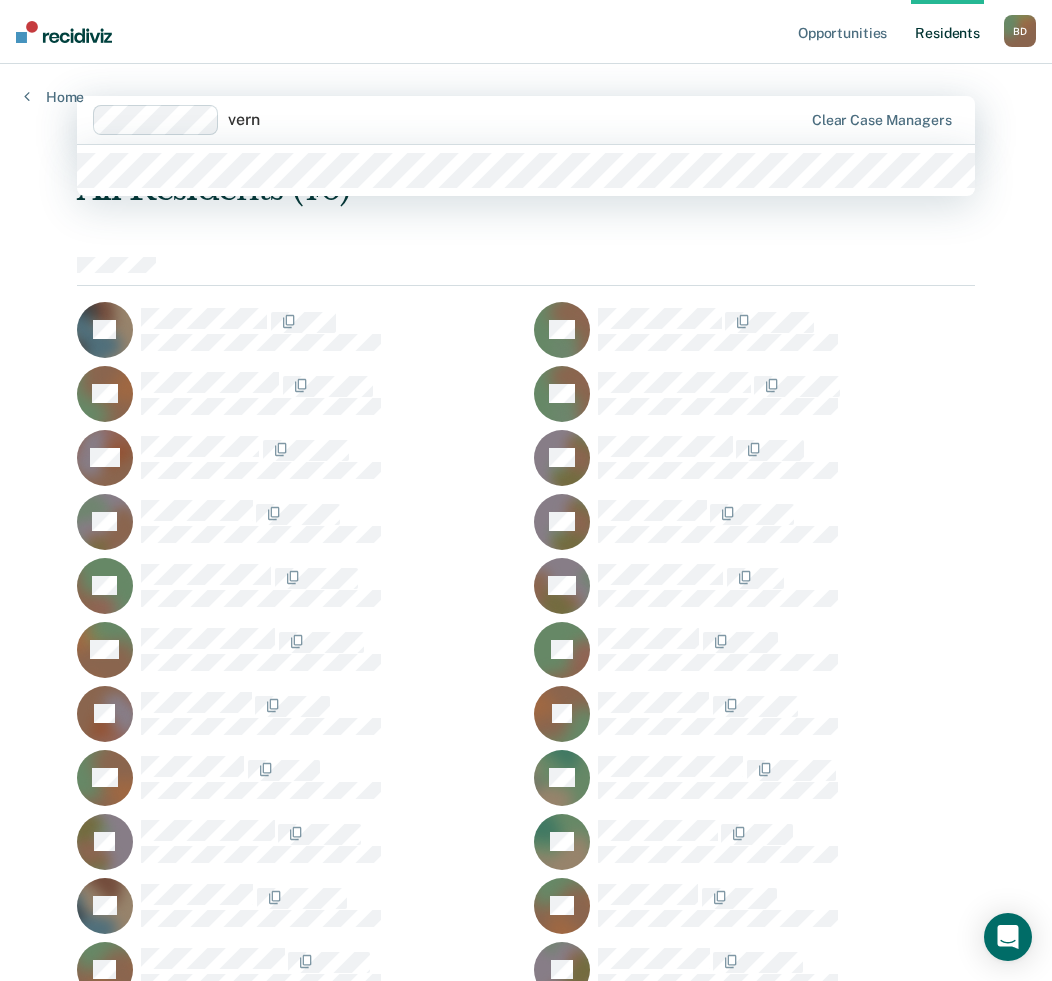 type on "verno" 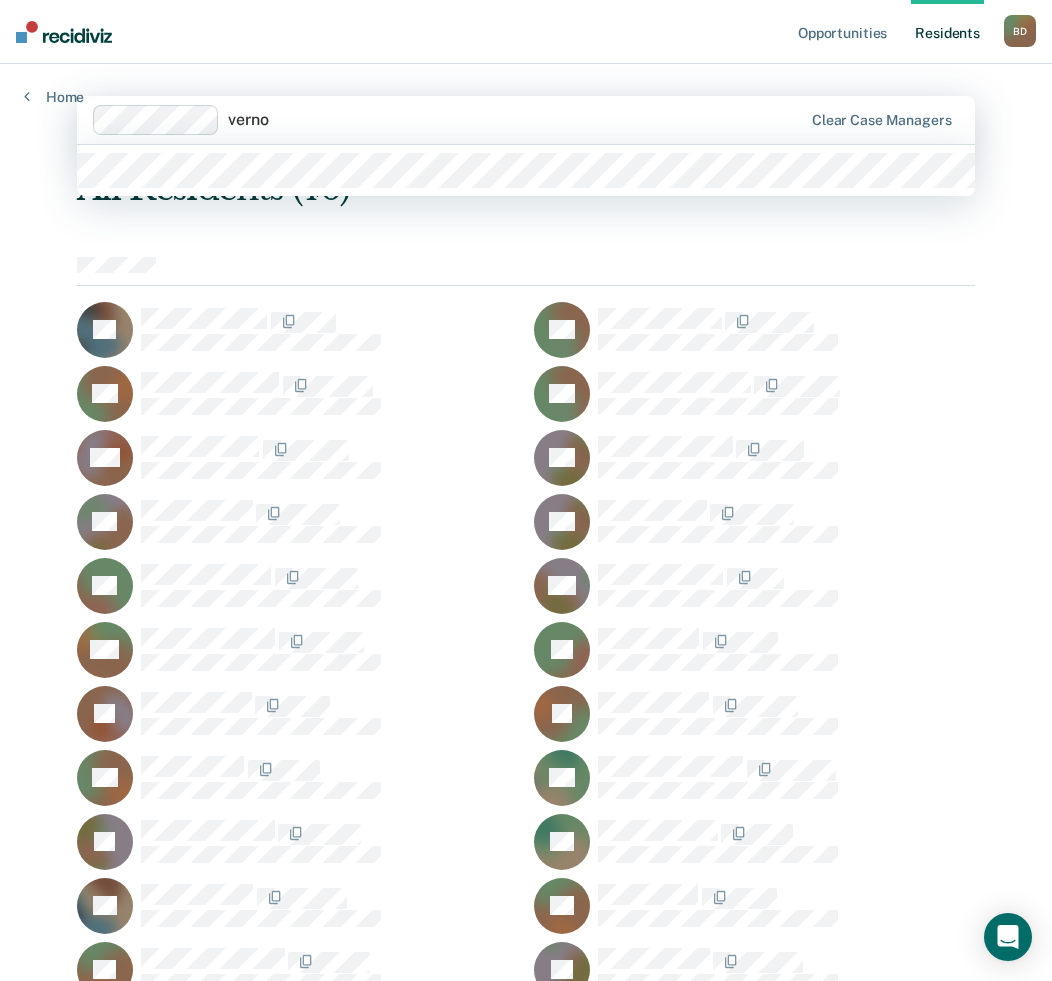 type 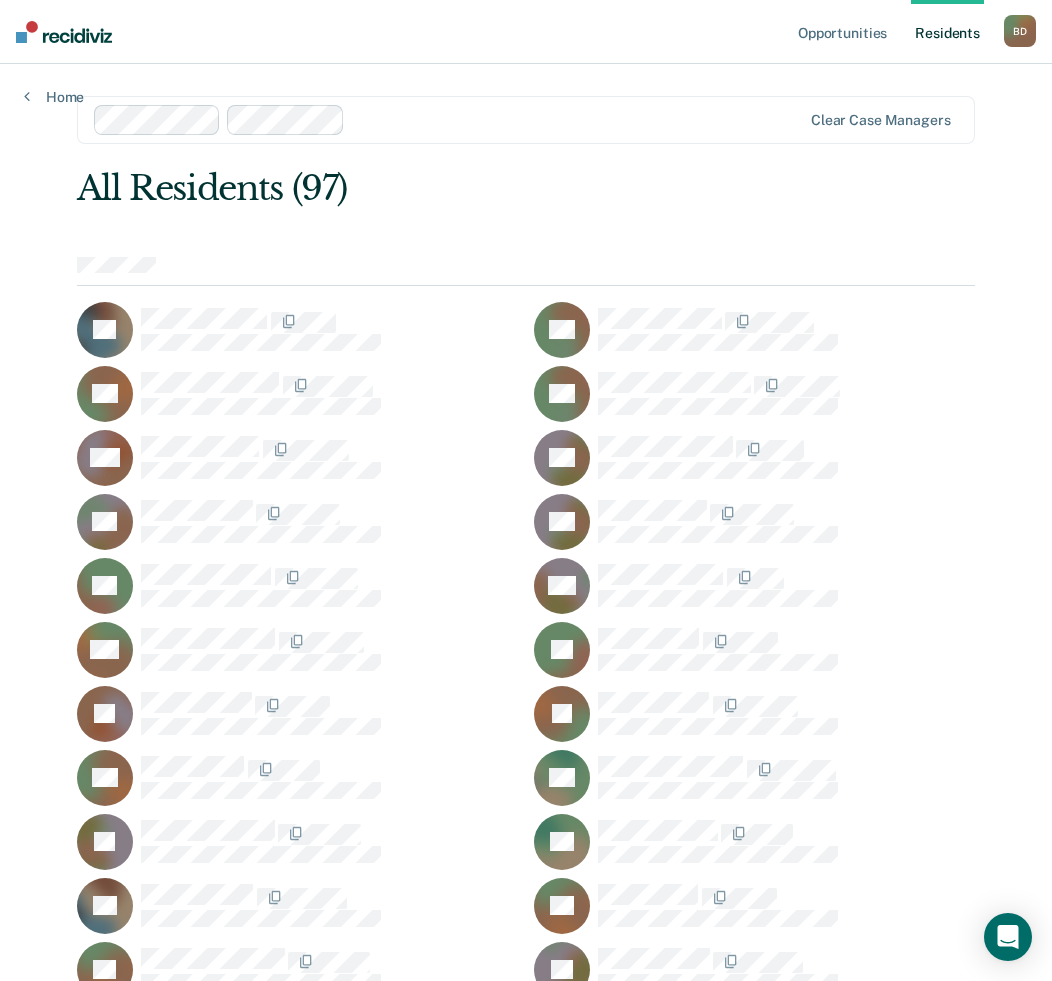 scroll, scrollTop: 100, scrollLeft: 0, axis: vertical 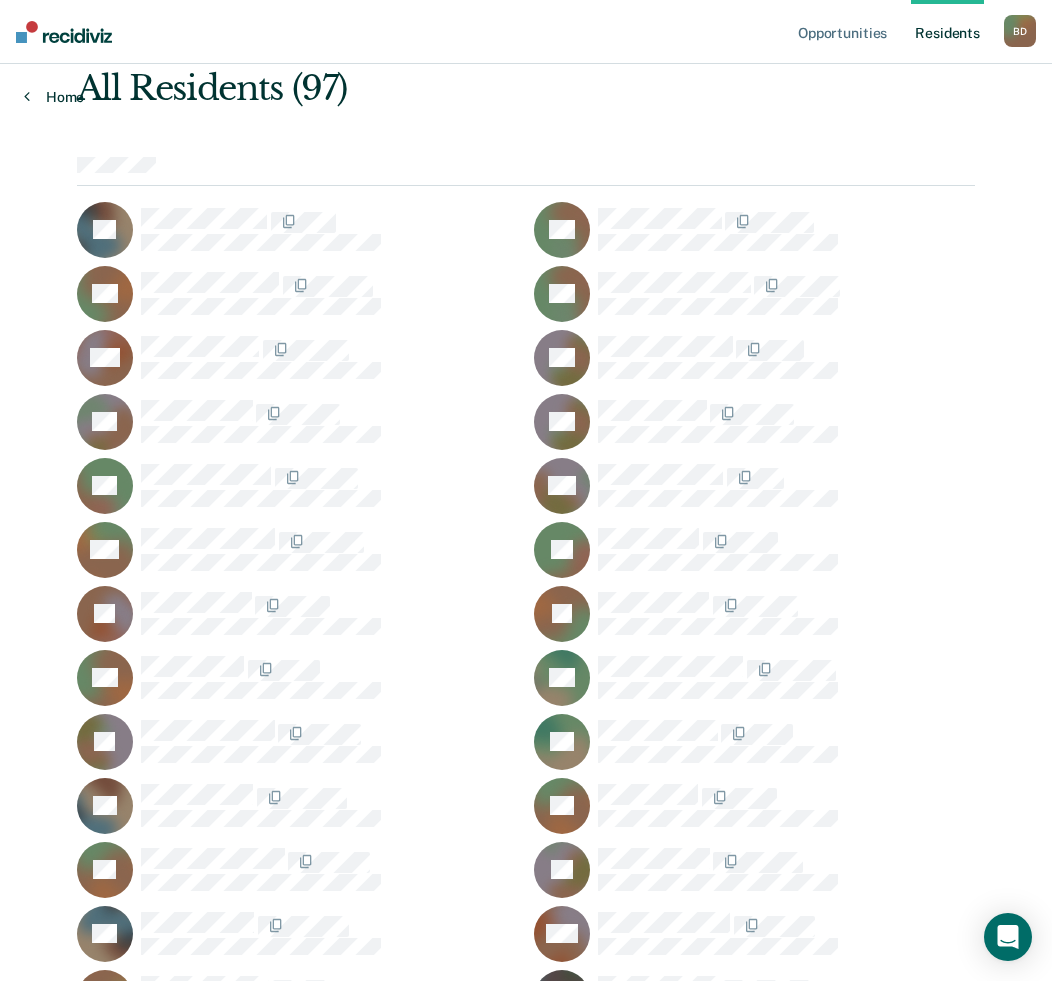 click on "Home" at bounding box center (54, 97) 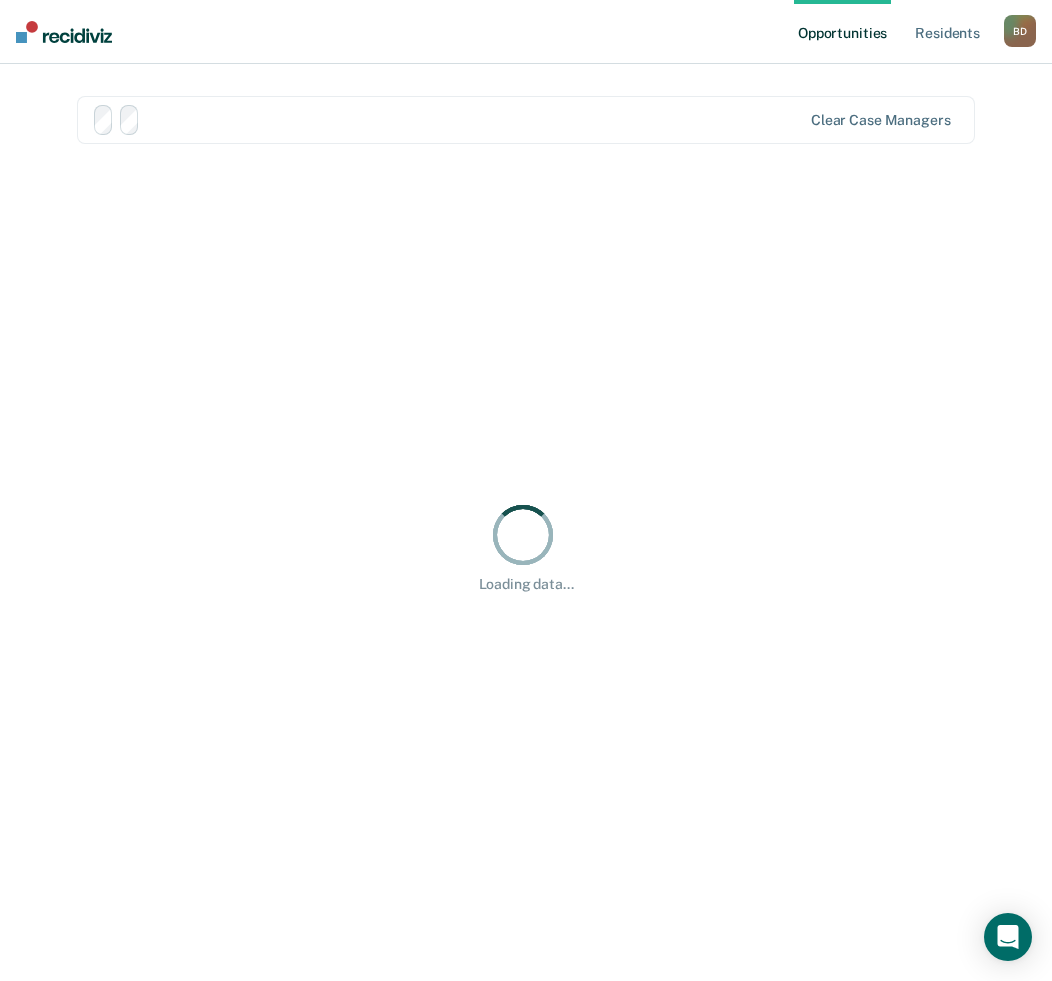 scroll, scrollTop: 0, scrollLeft: 0, axis: both 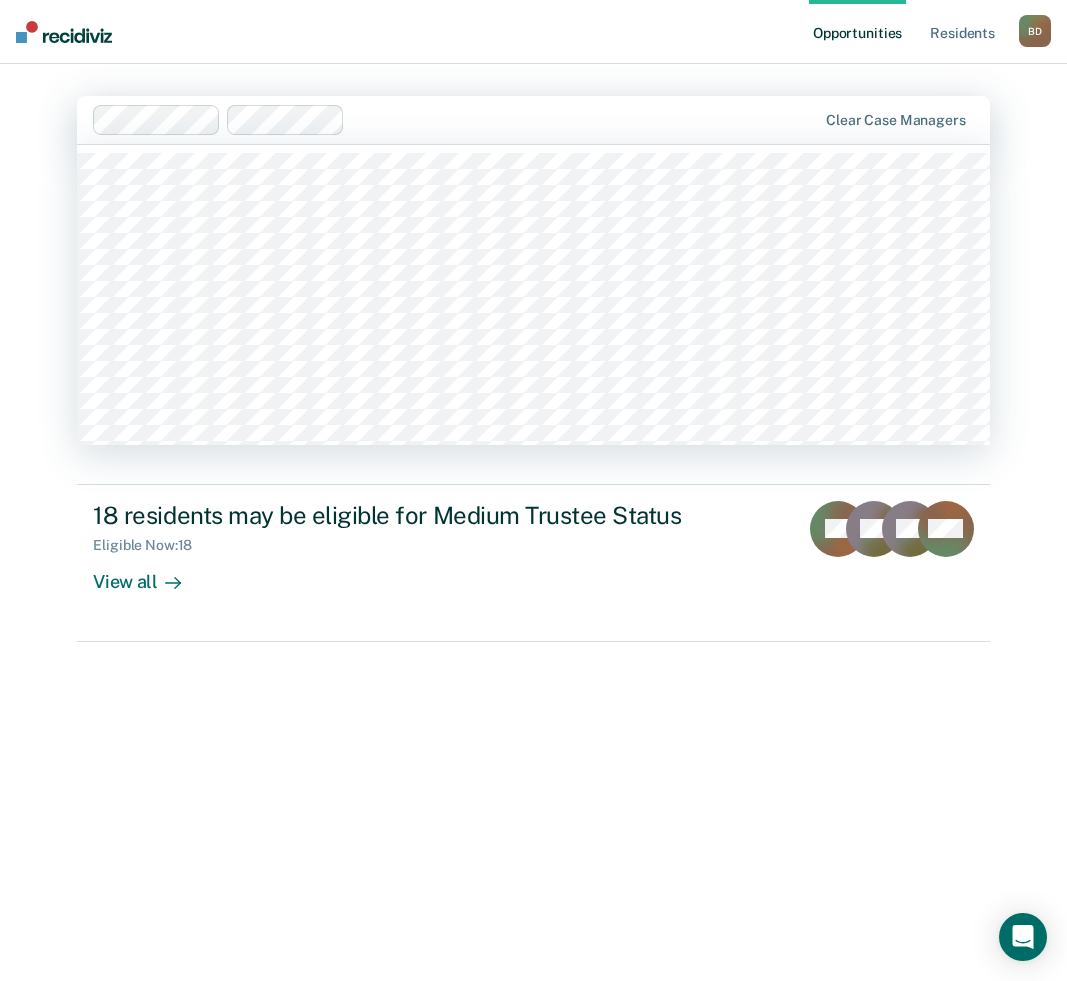 click at bounding box center (584, 119) 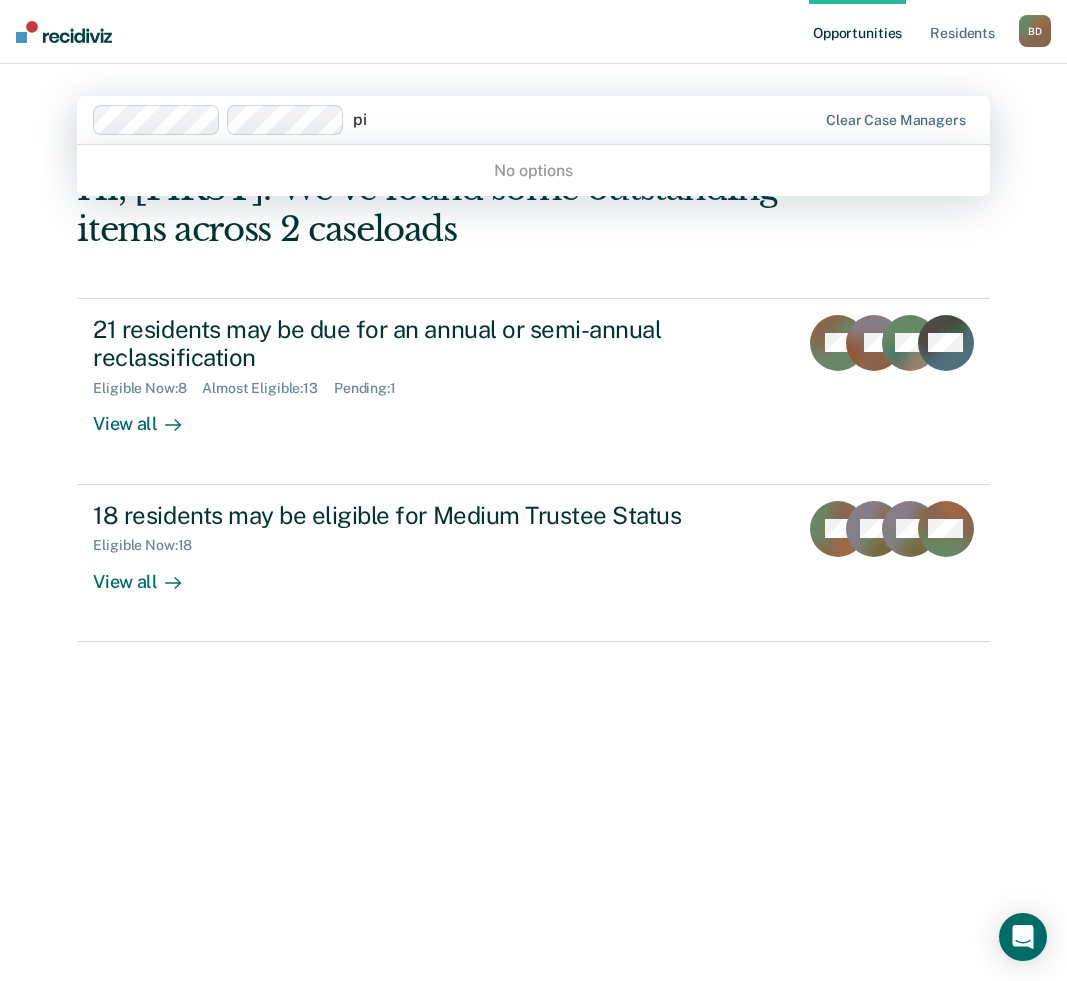 type on "p" 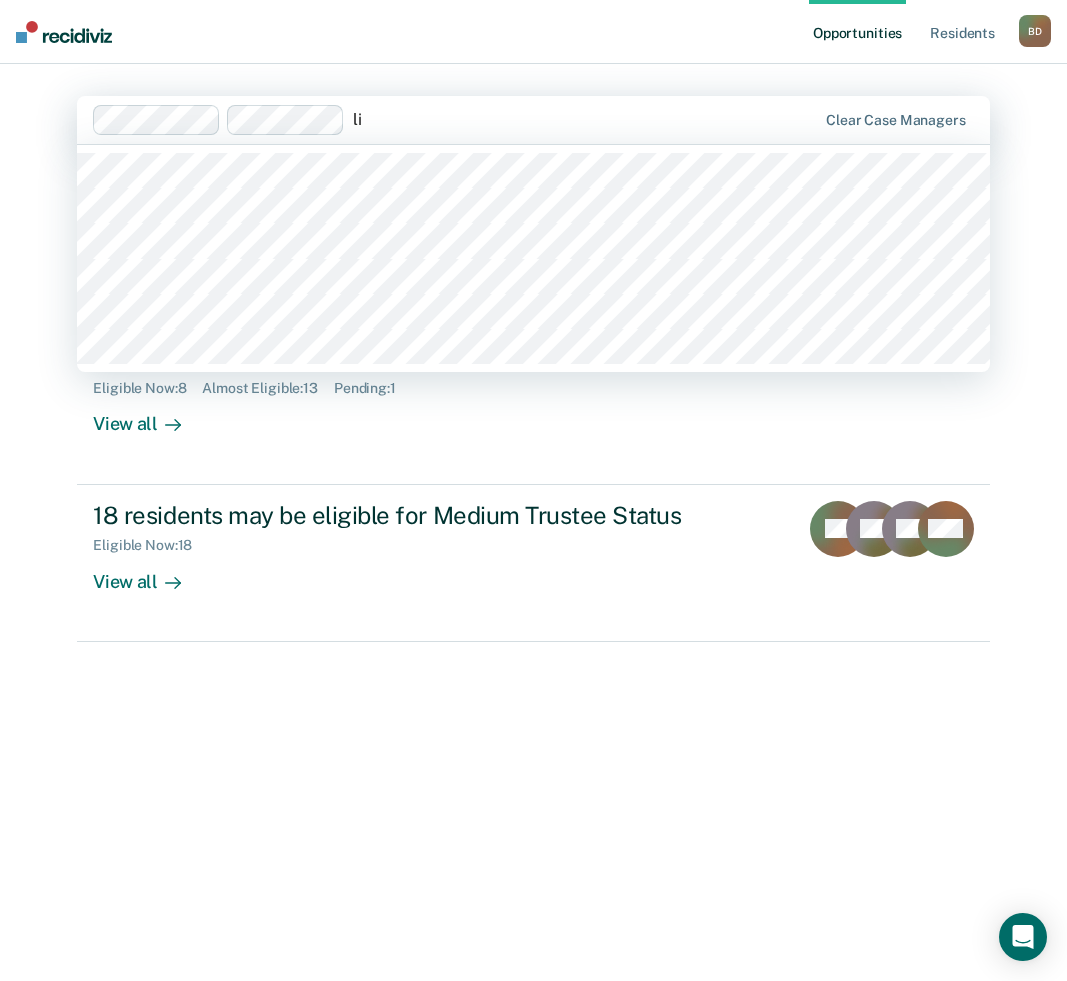 type on "l" 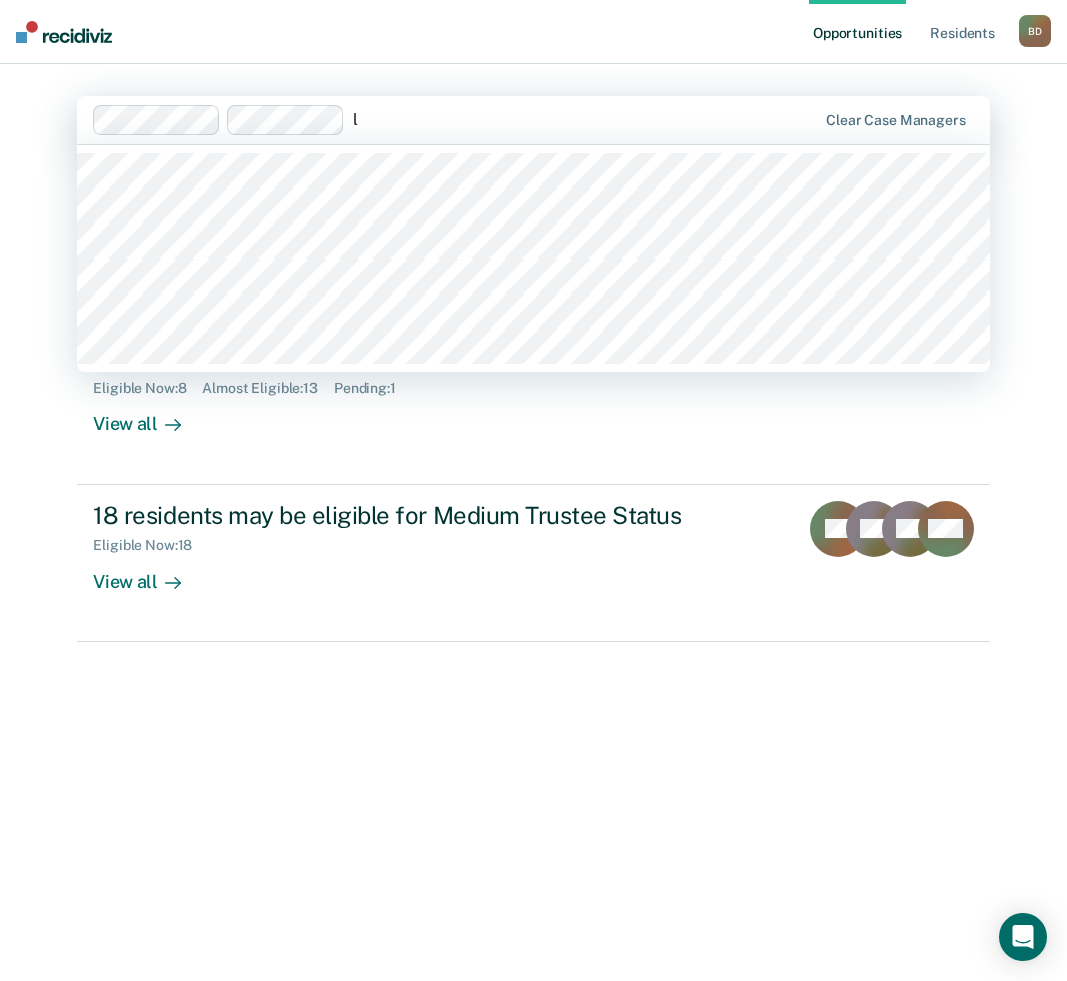 type 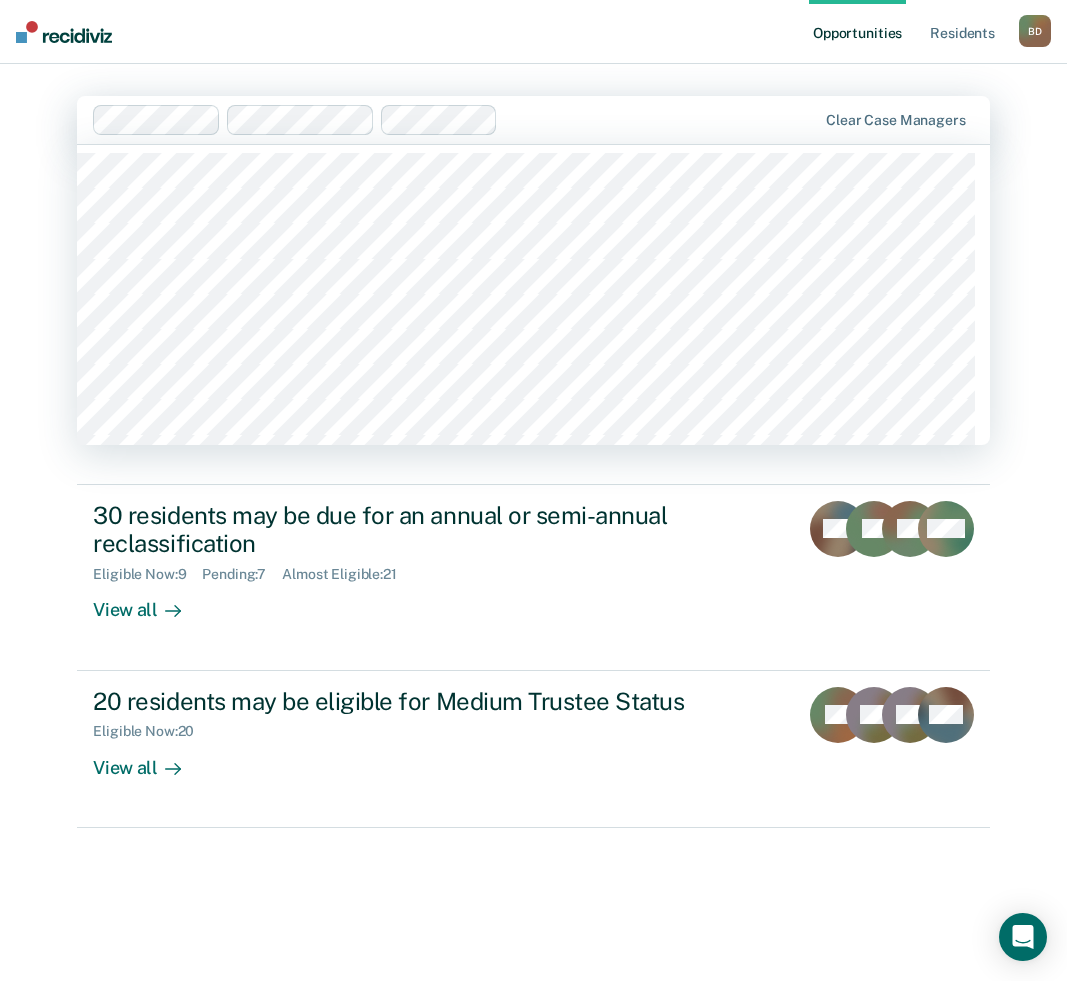 click at bounding box center [661, 119] 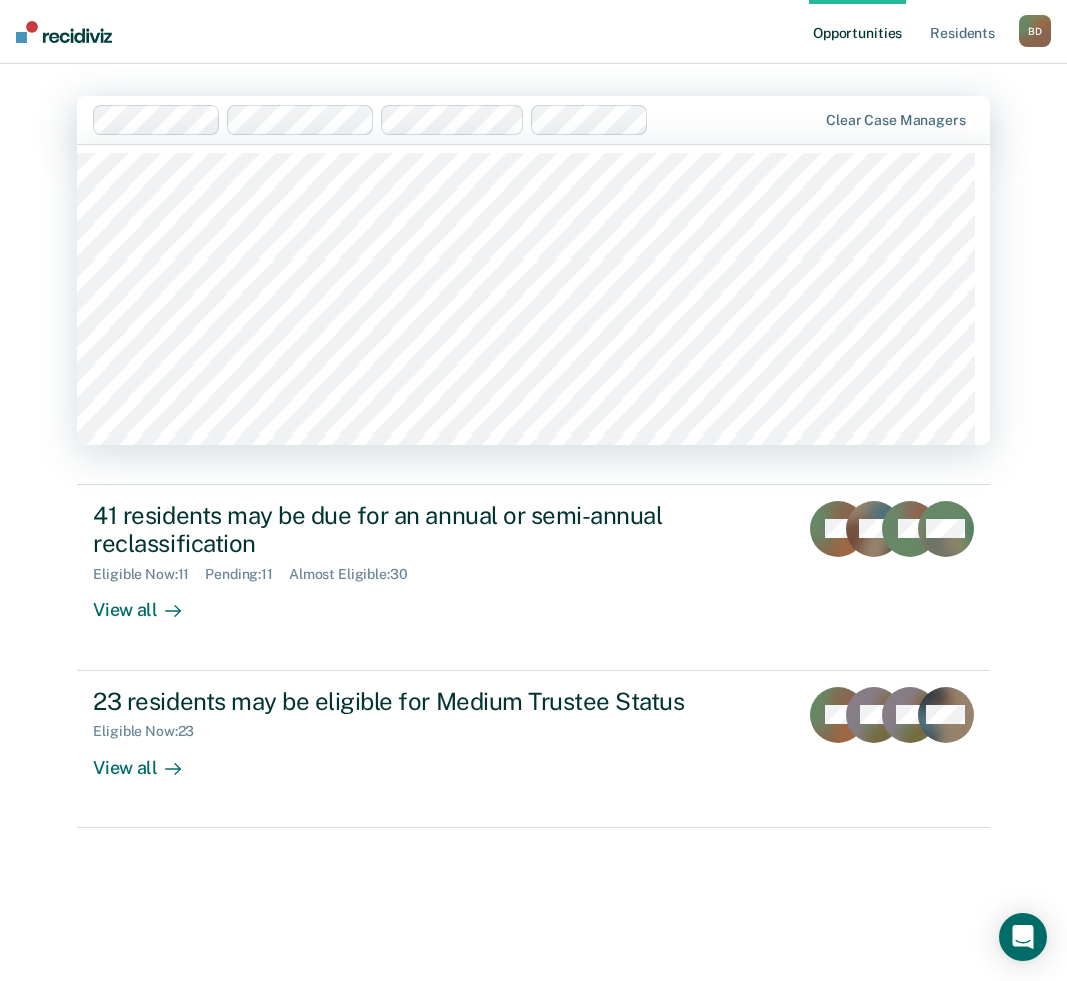 click at bounding box center [737, 119] 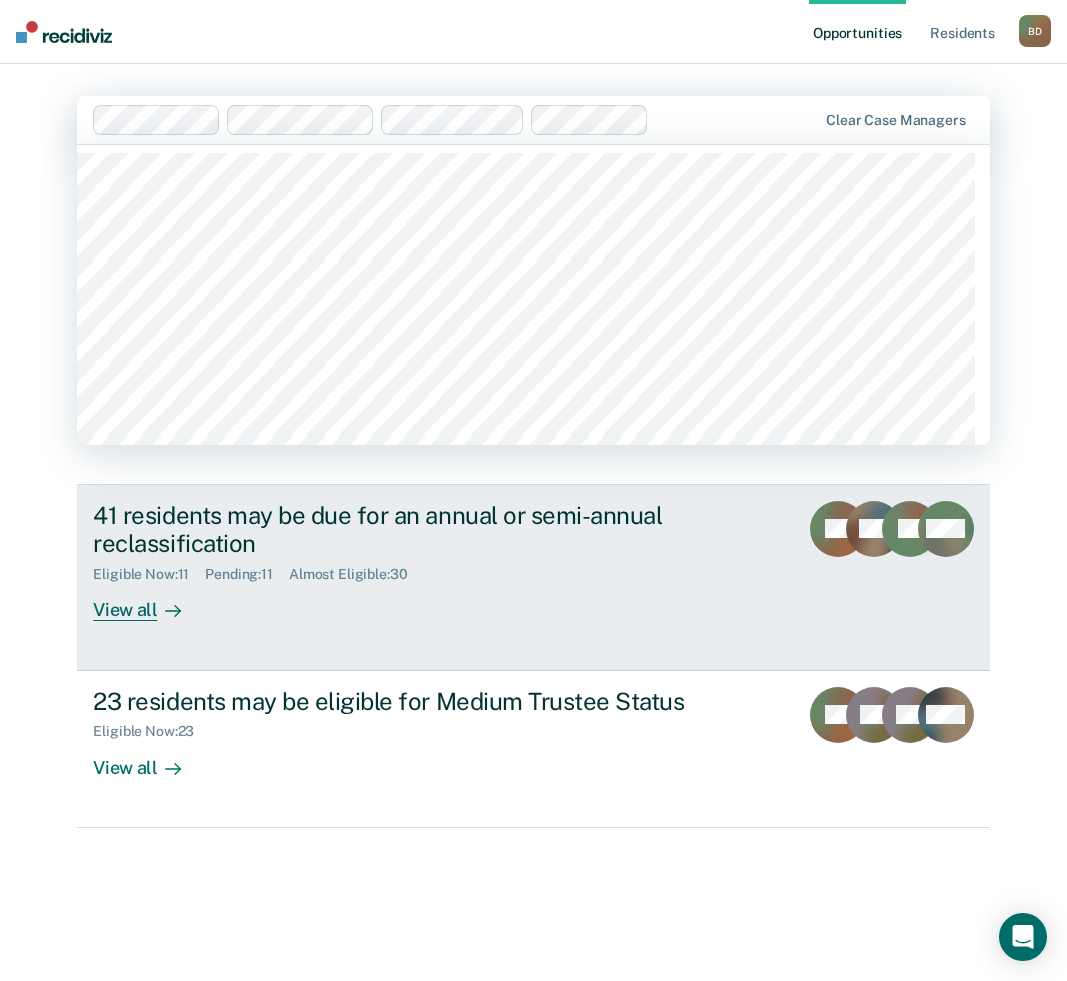 click on "View all" at bounding box center (149, 602) 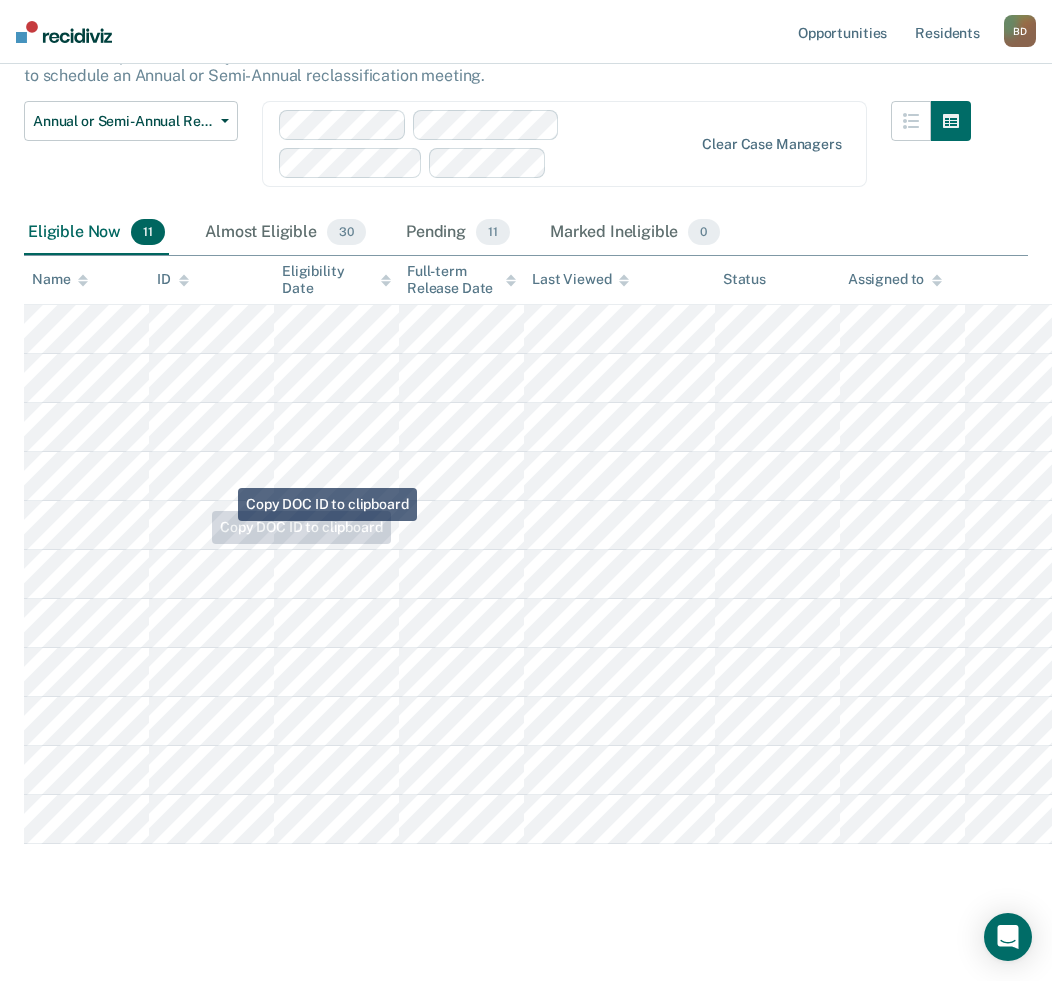 scroll, scrollTop: 155, scrollLeft: 0, axis: vertical 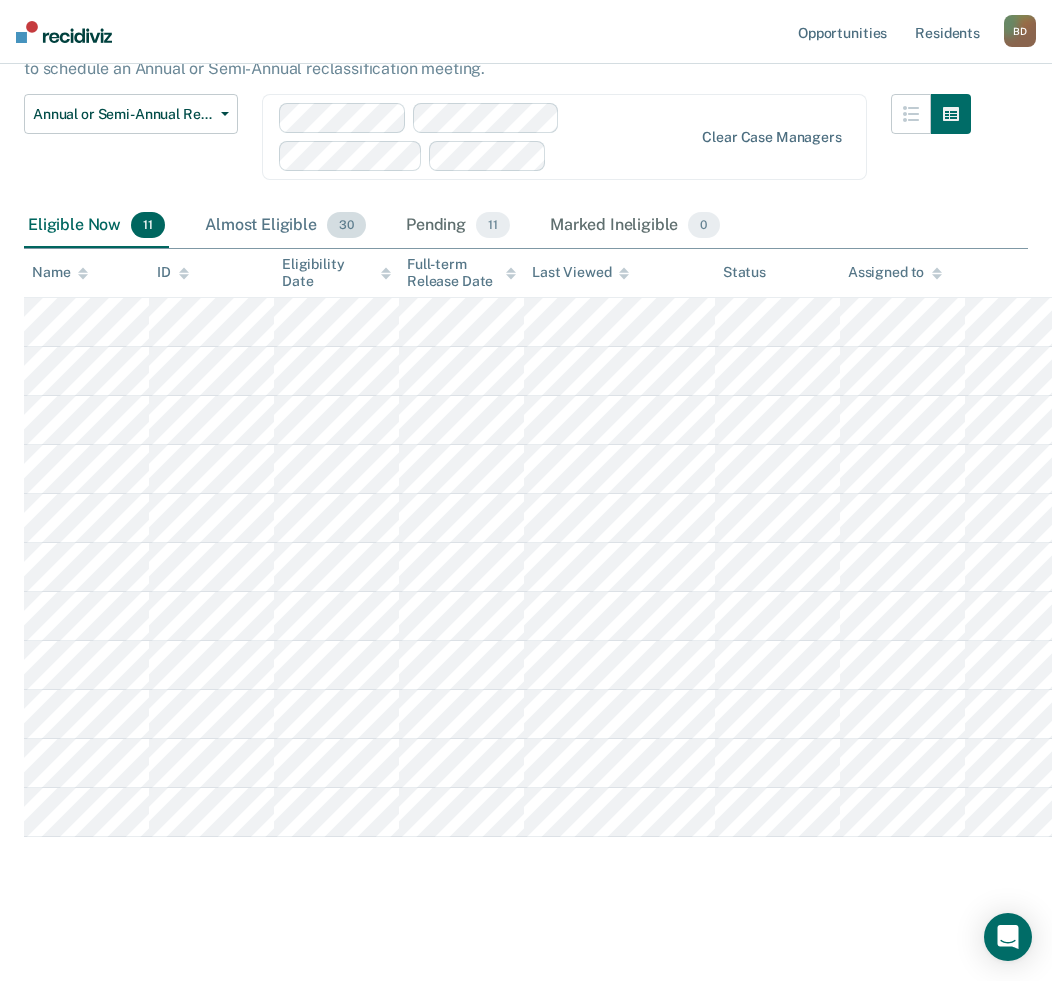 click on "Almost Eligible 30" at bounding box center [285, 226] 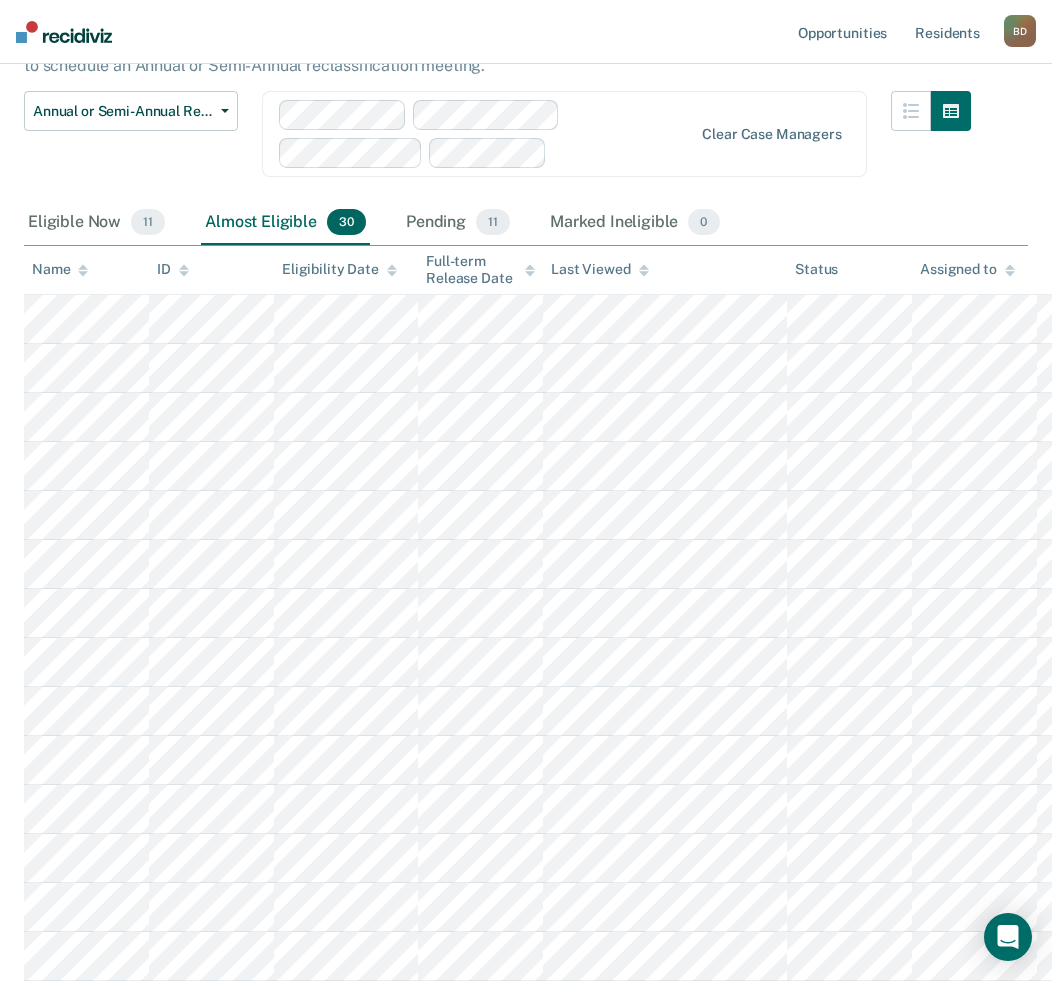 scroll, scrollTop: 0, scrollLeft: 0, axis: both 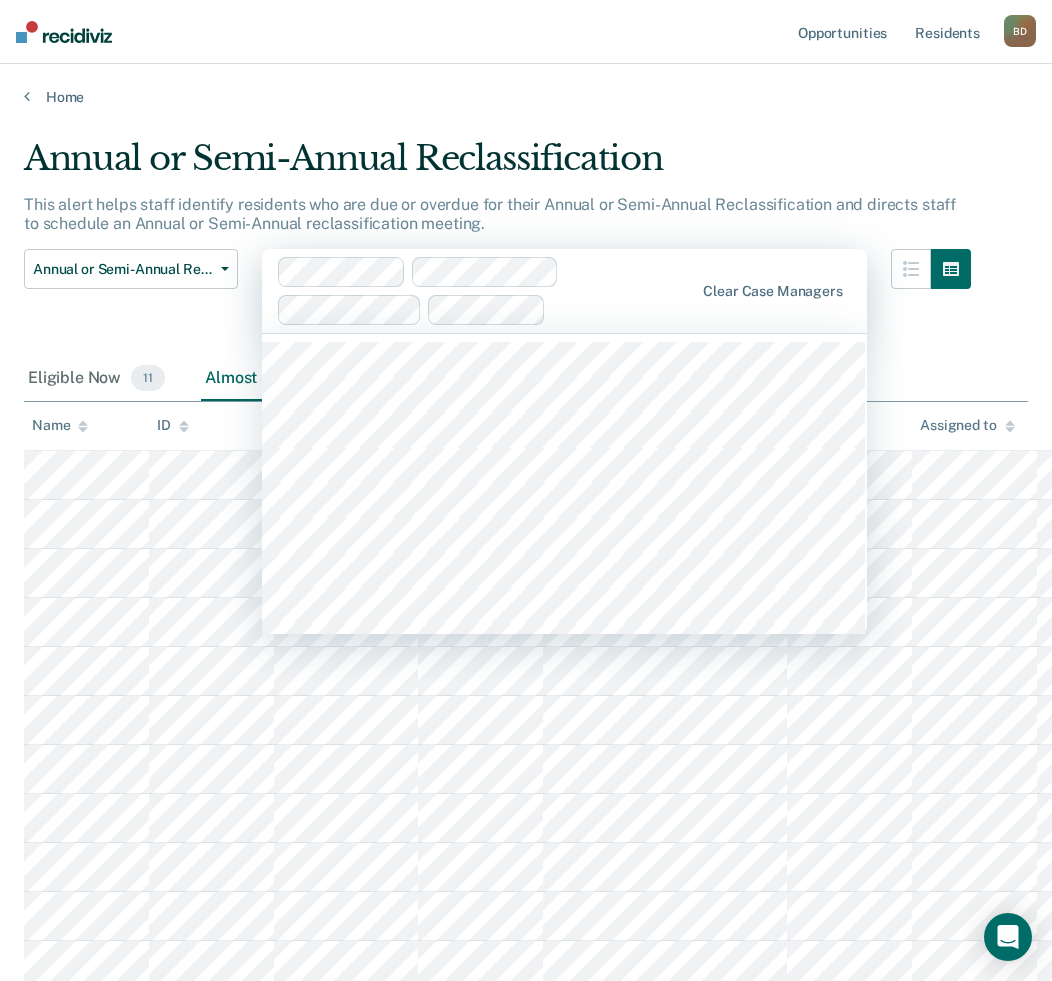 click at bounding box center (624, 309) 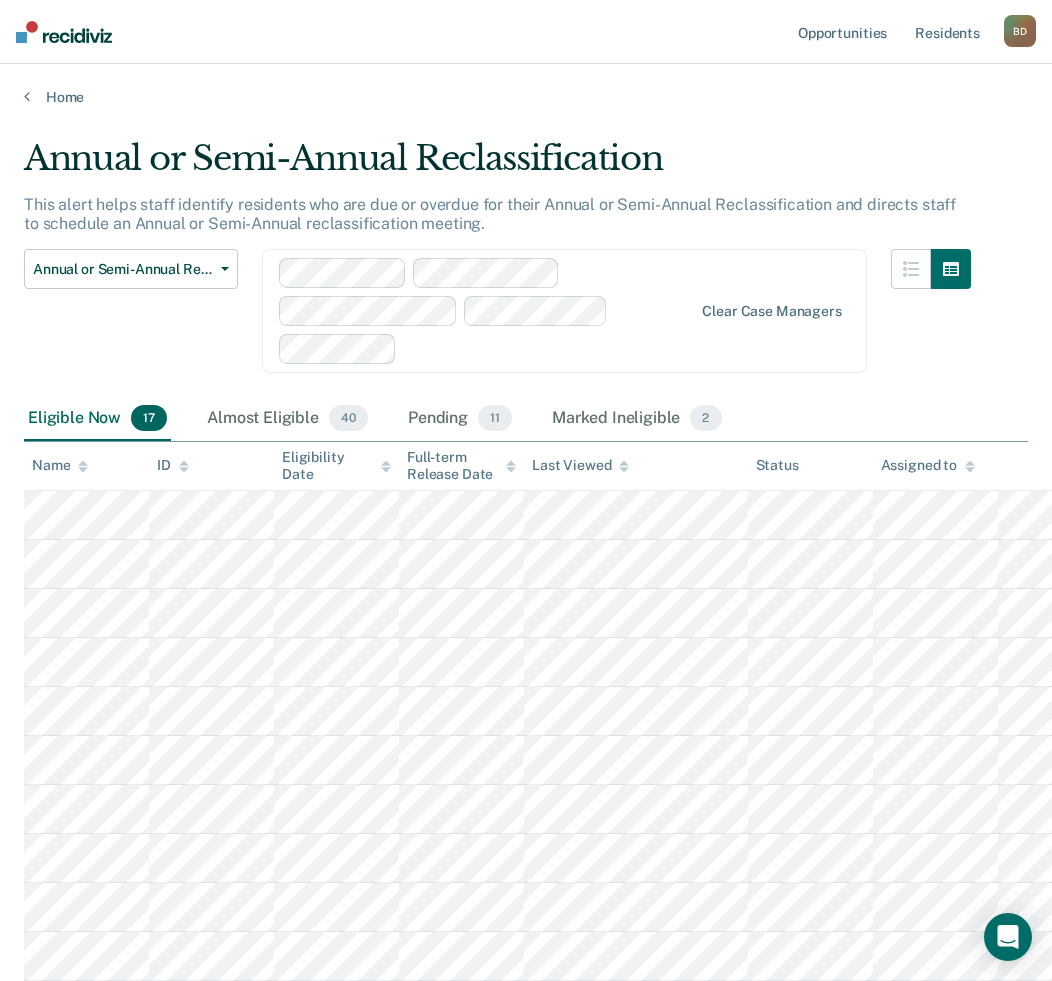click at bounding box center (549, 348) 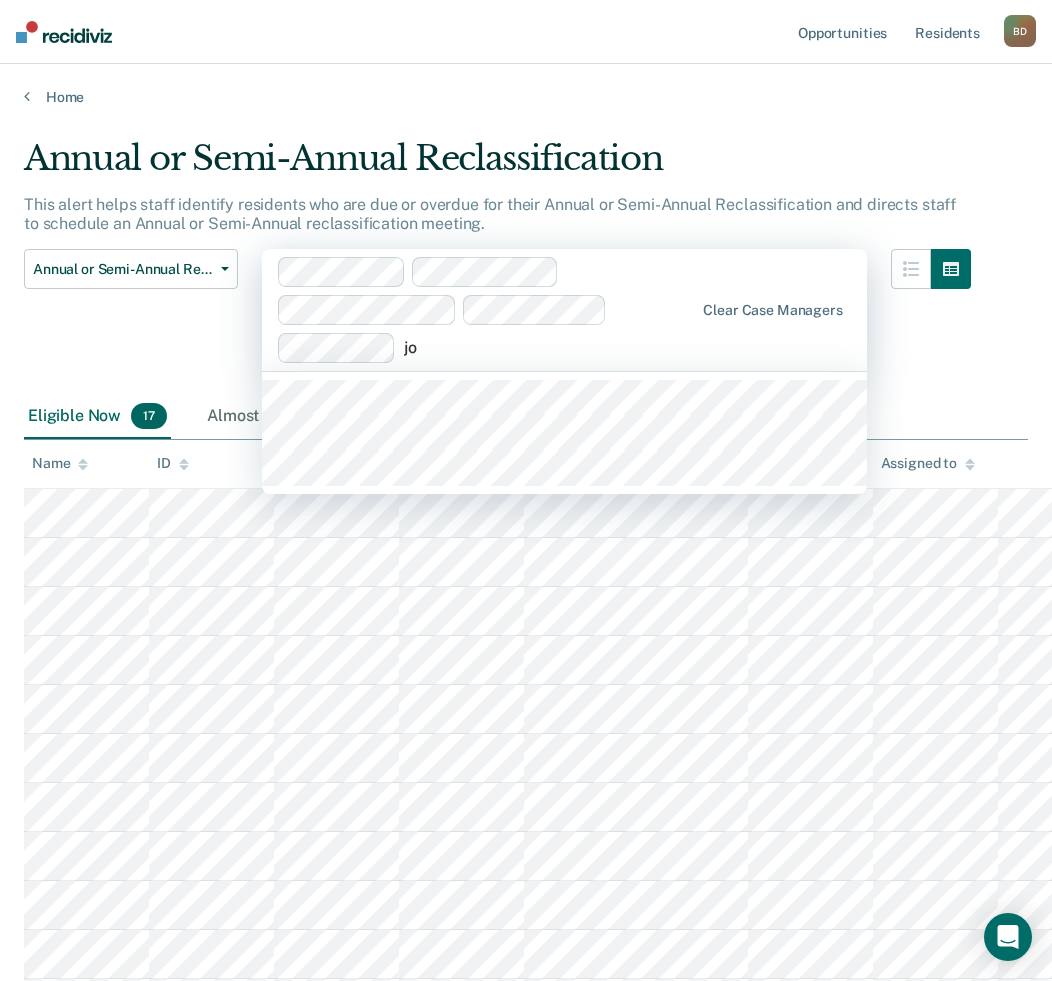 type on "joh" 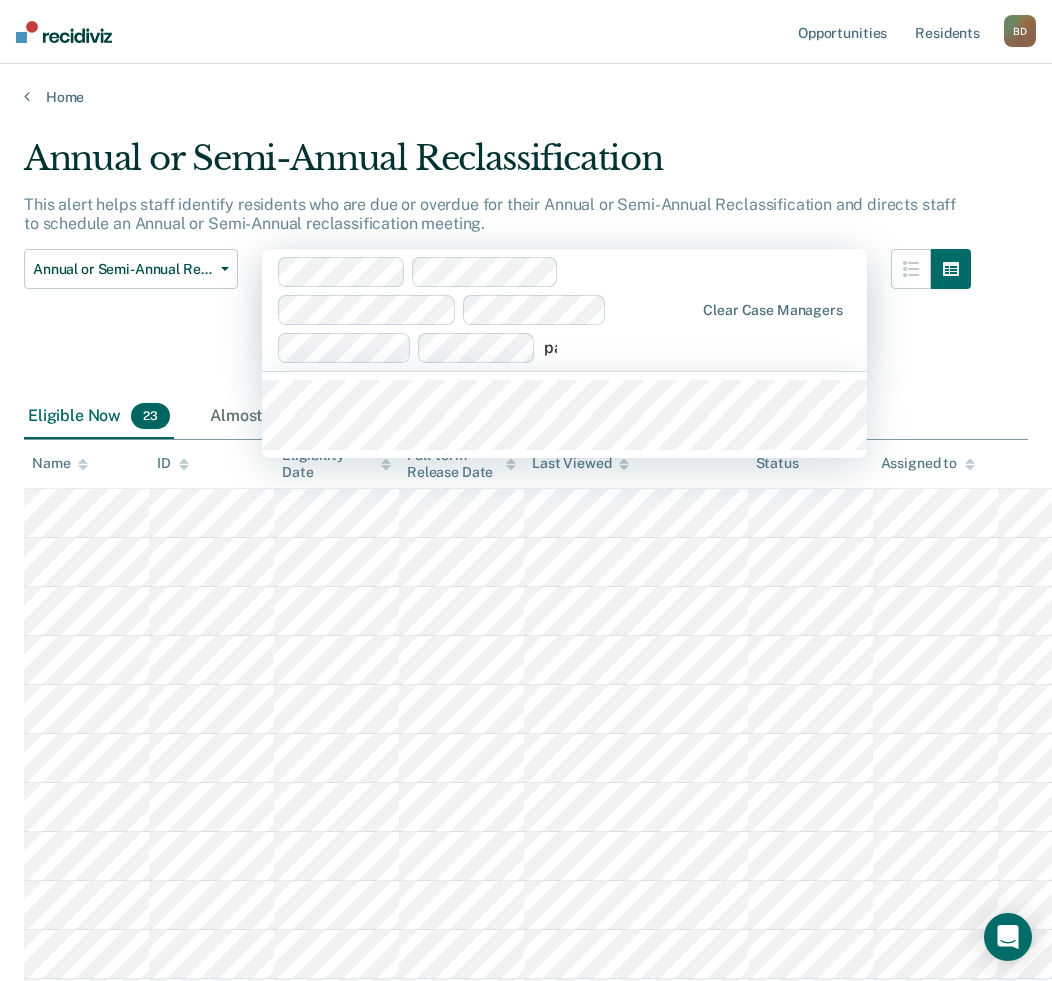 type on "pau" 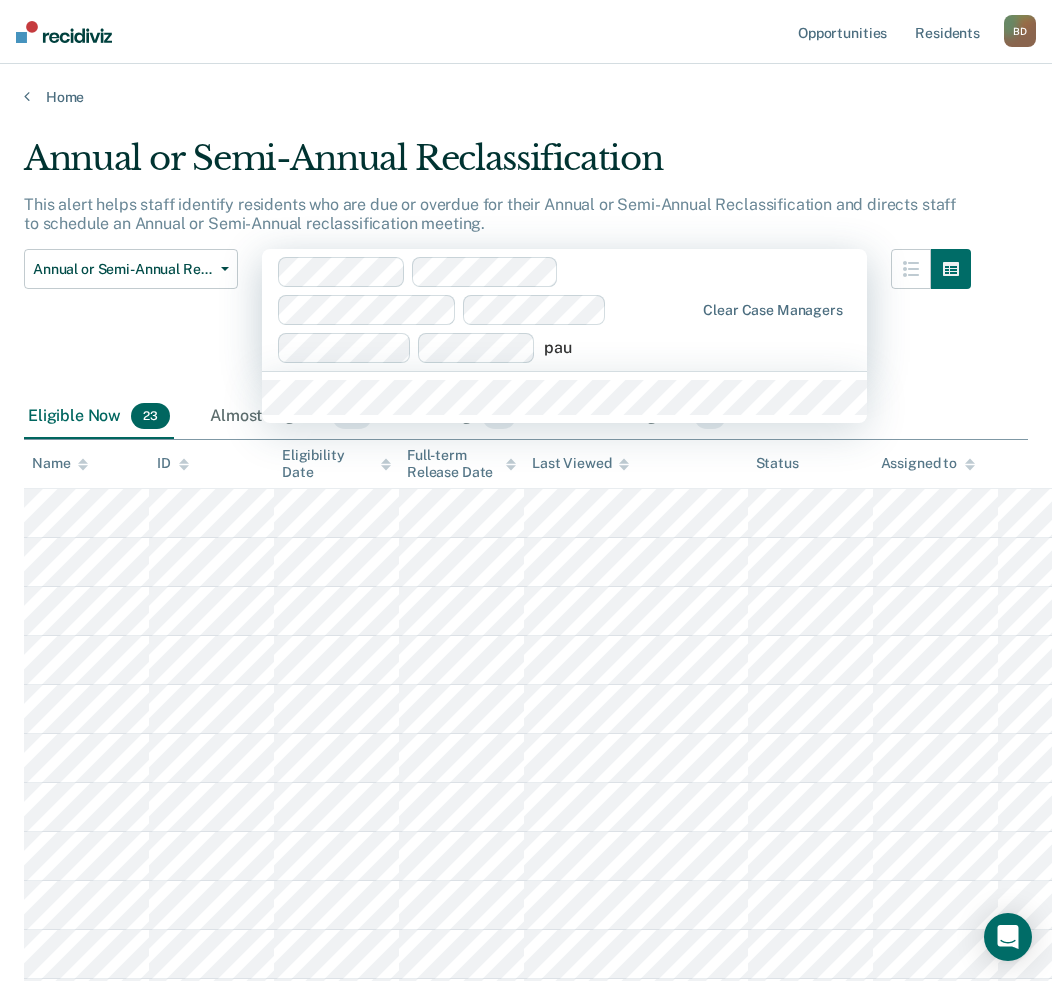 type 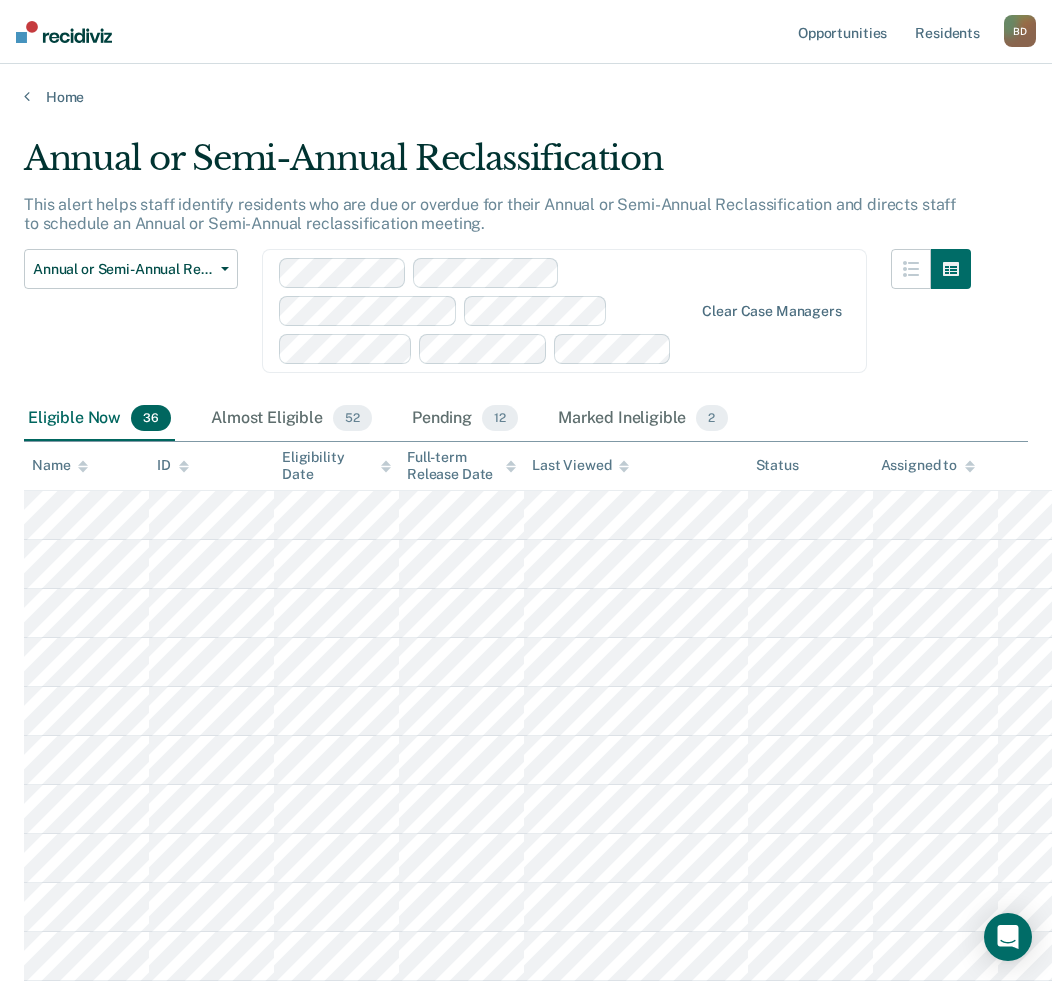 click at bounding box center [486, 311] 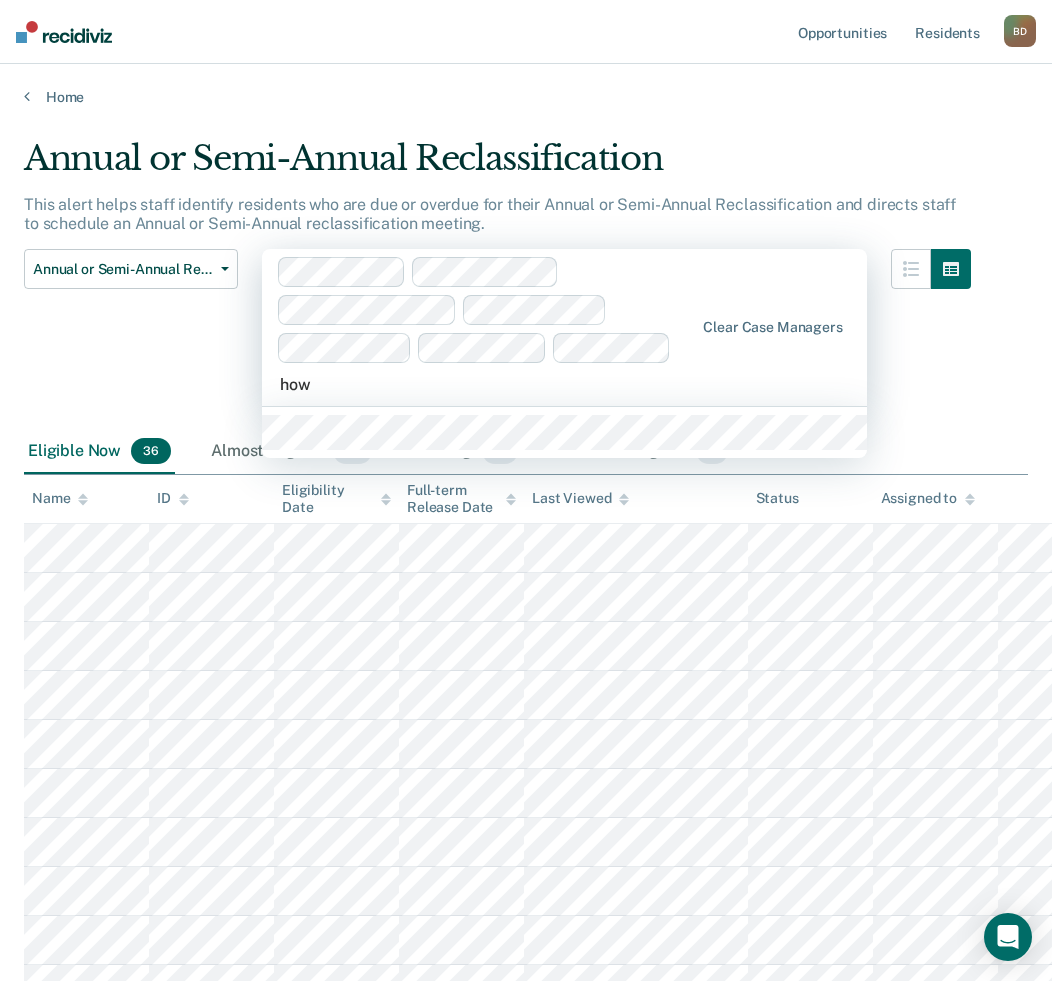 type on "howl" 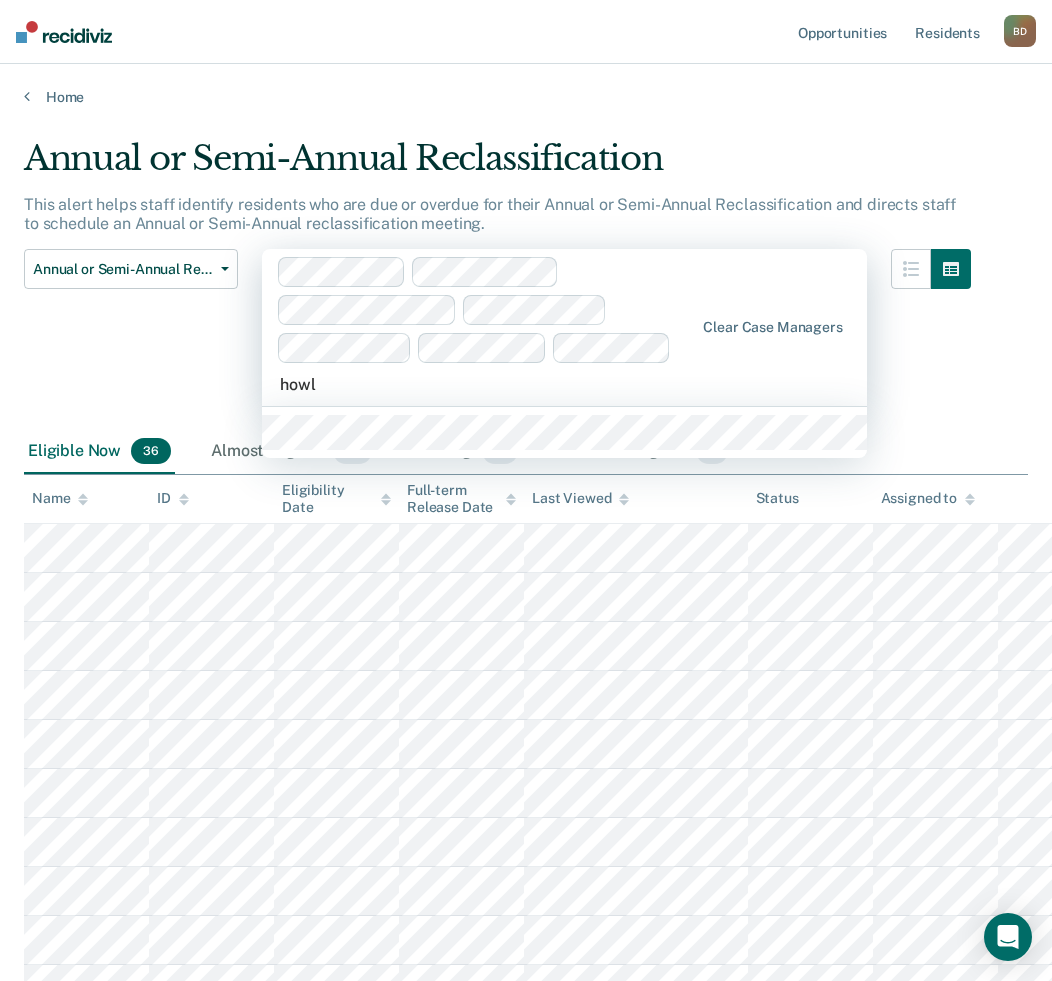 type 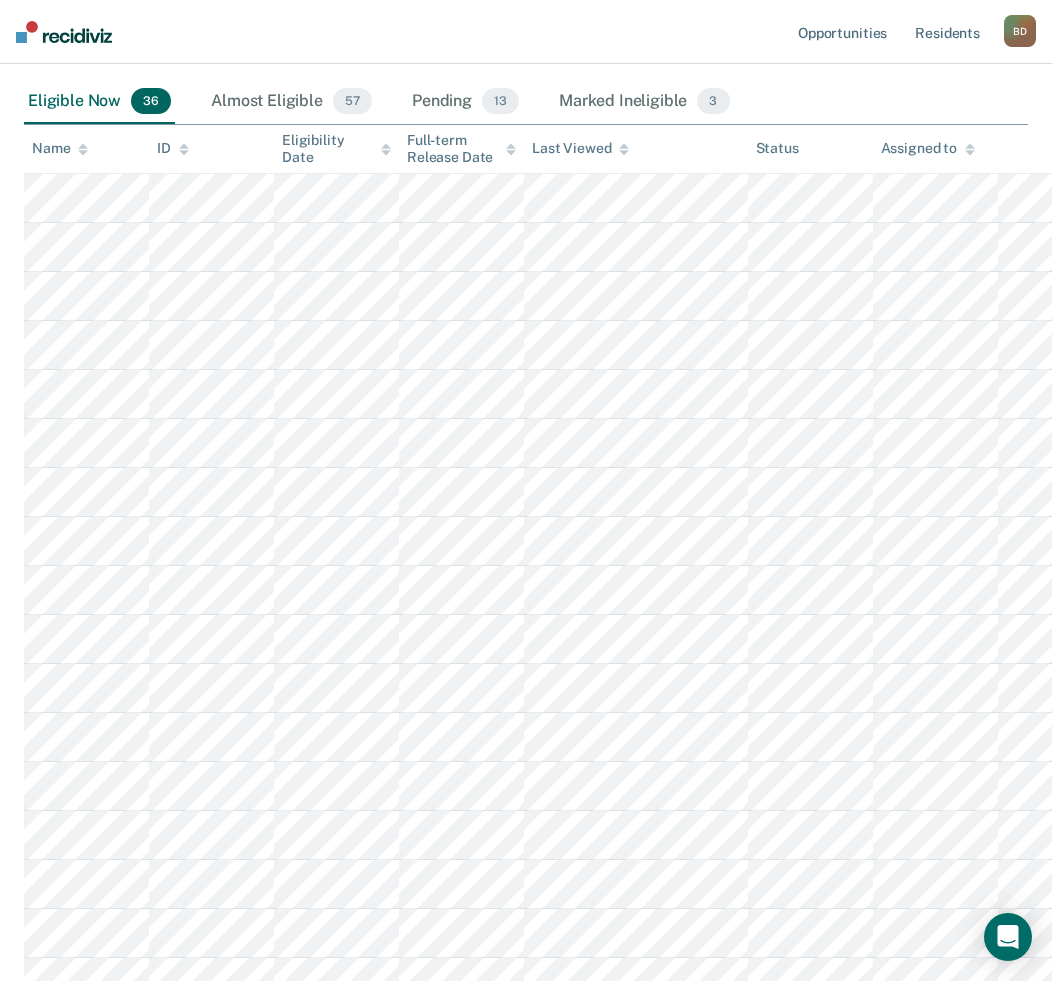 scroll, scrollTop: 156, scrollLeft: 0, axis: vertical 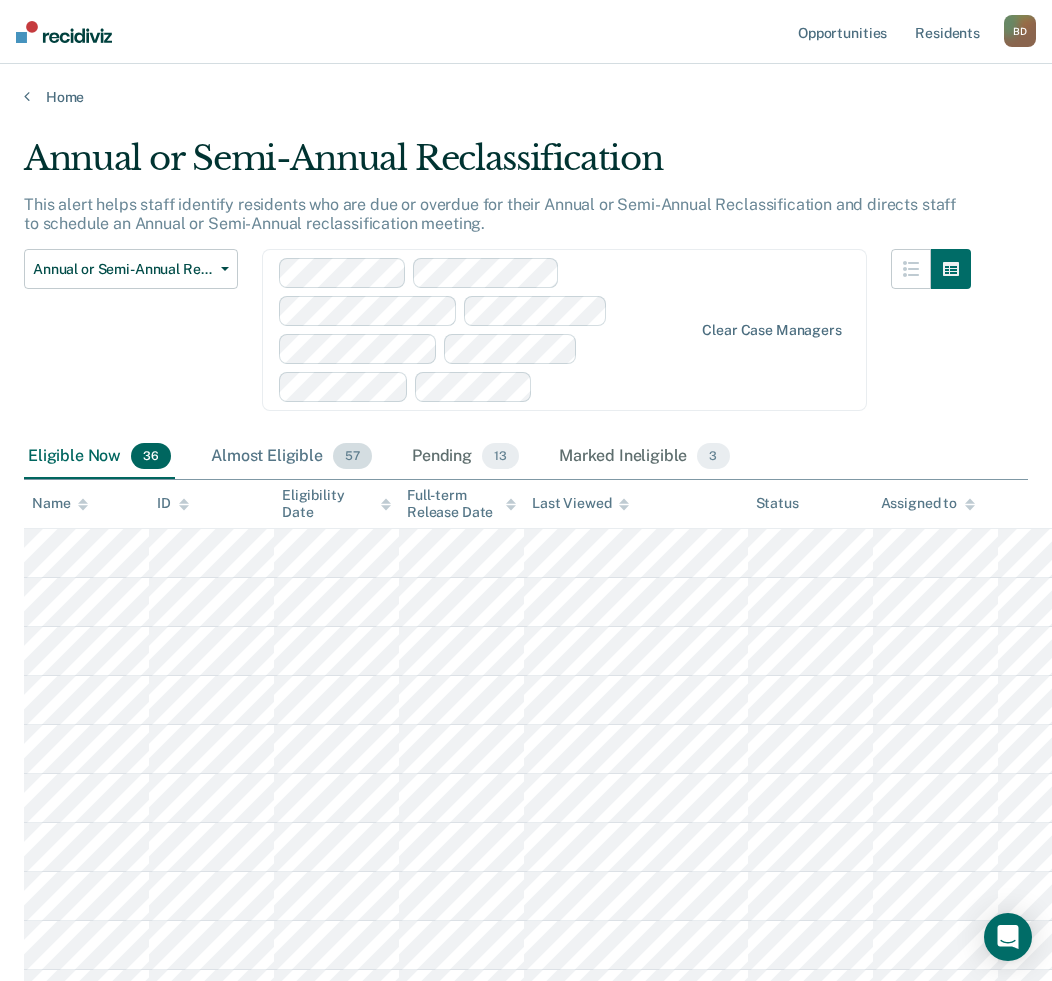 click on "Almost Eligible 57" at bounding box center [291, 457] 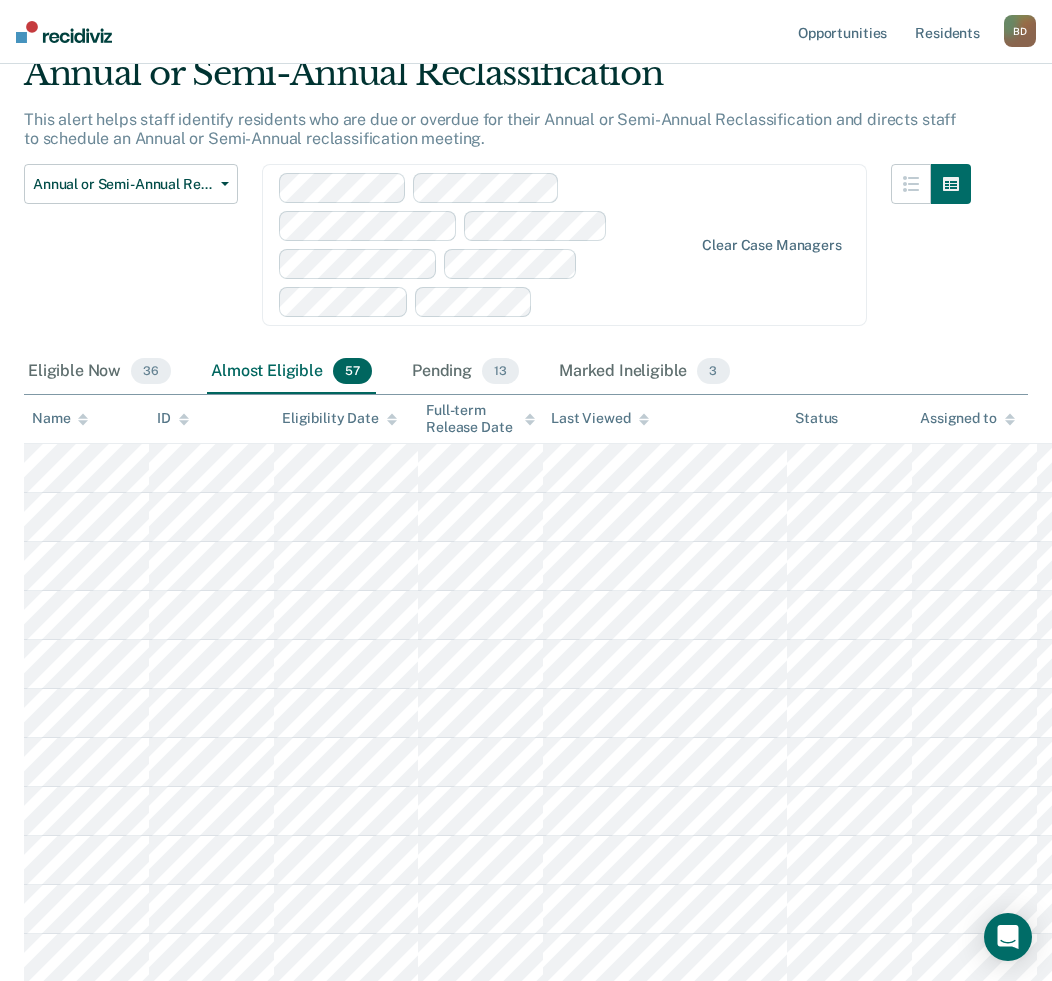 scroll, scrollTop: 0, scrollLeft: 0, axis: both 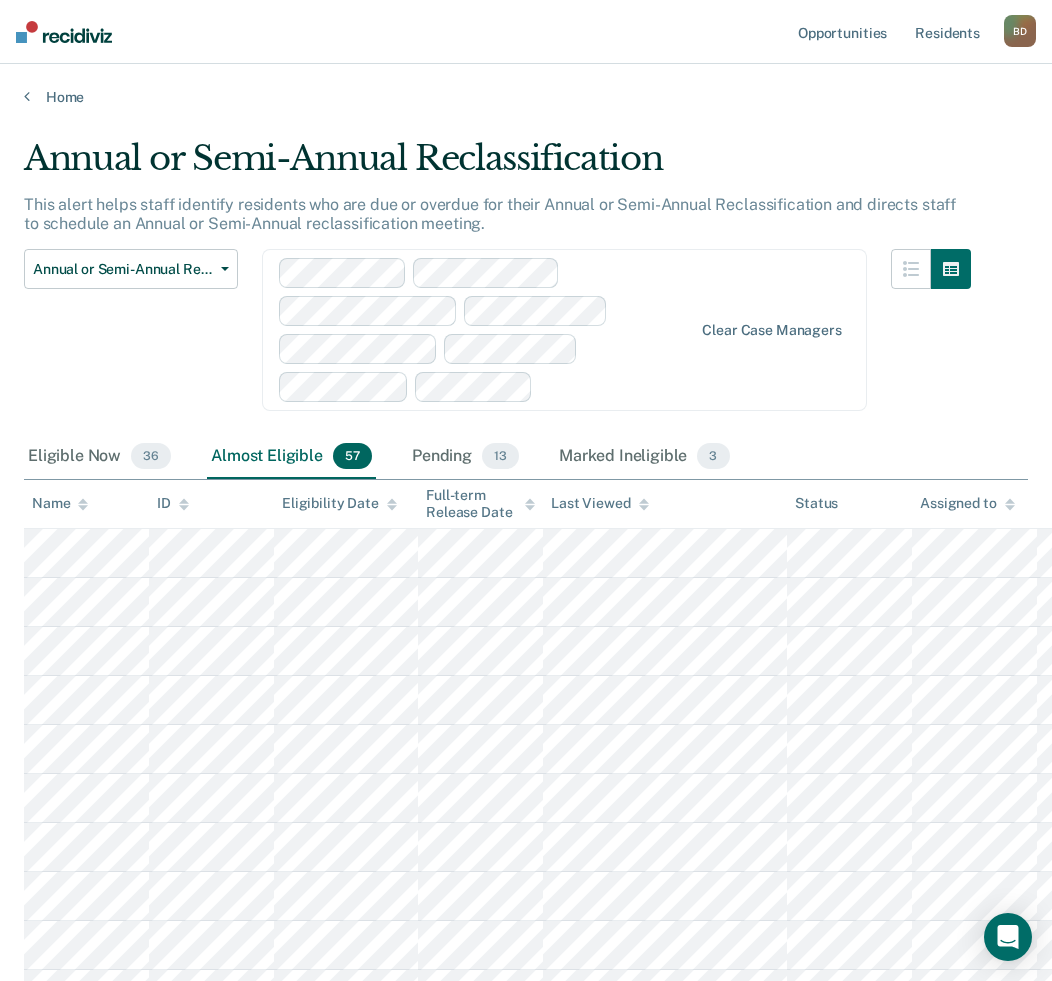 click 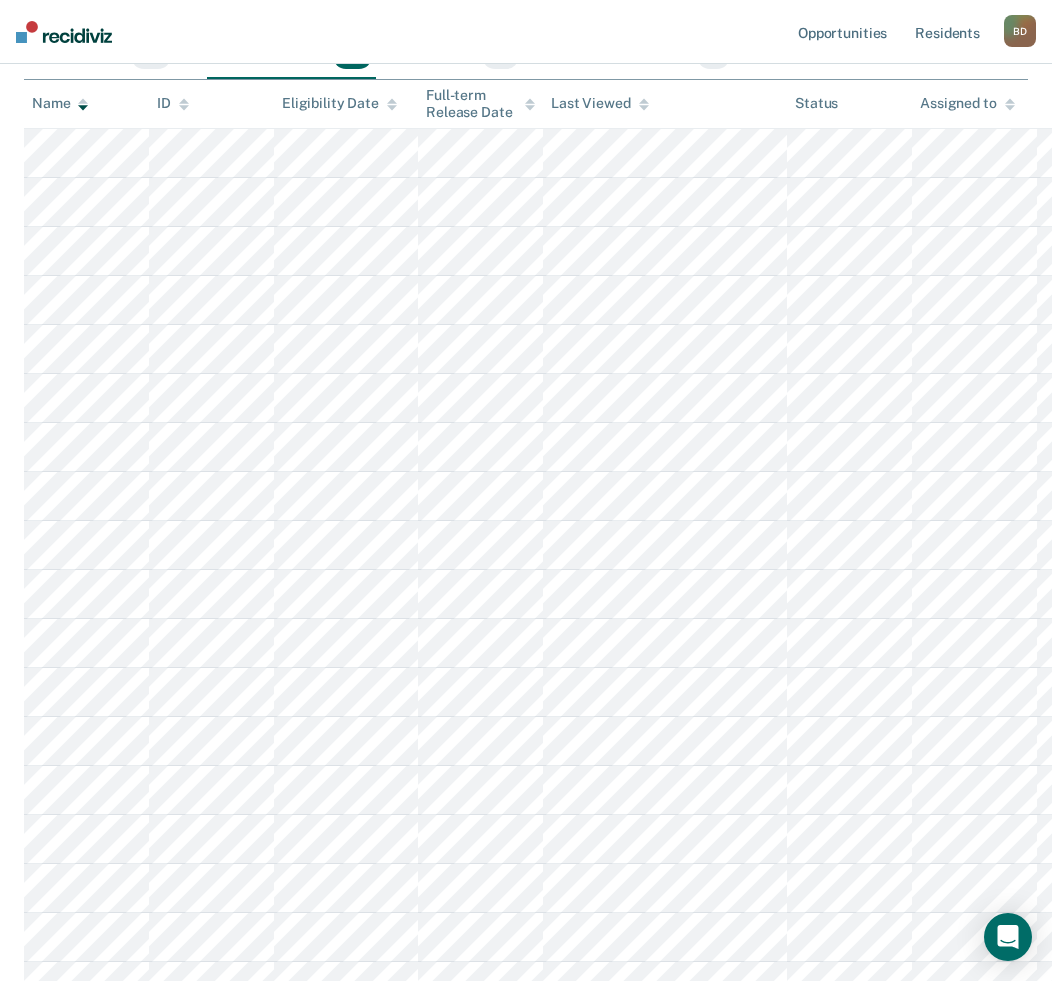 scroll, scrollTop: 0, scrollLeft: 0, axis: both 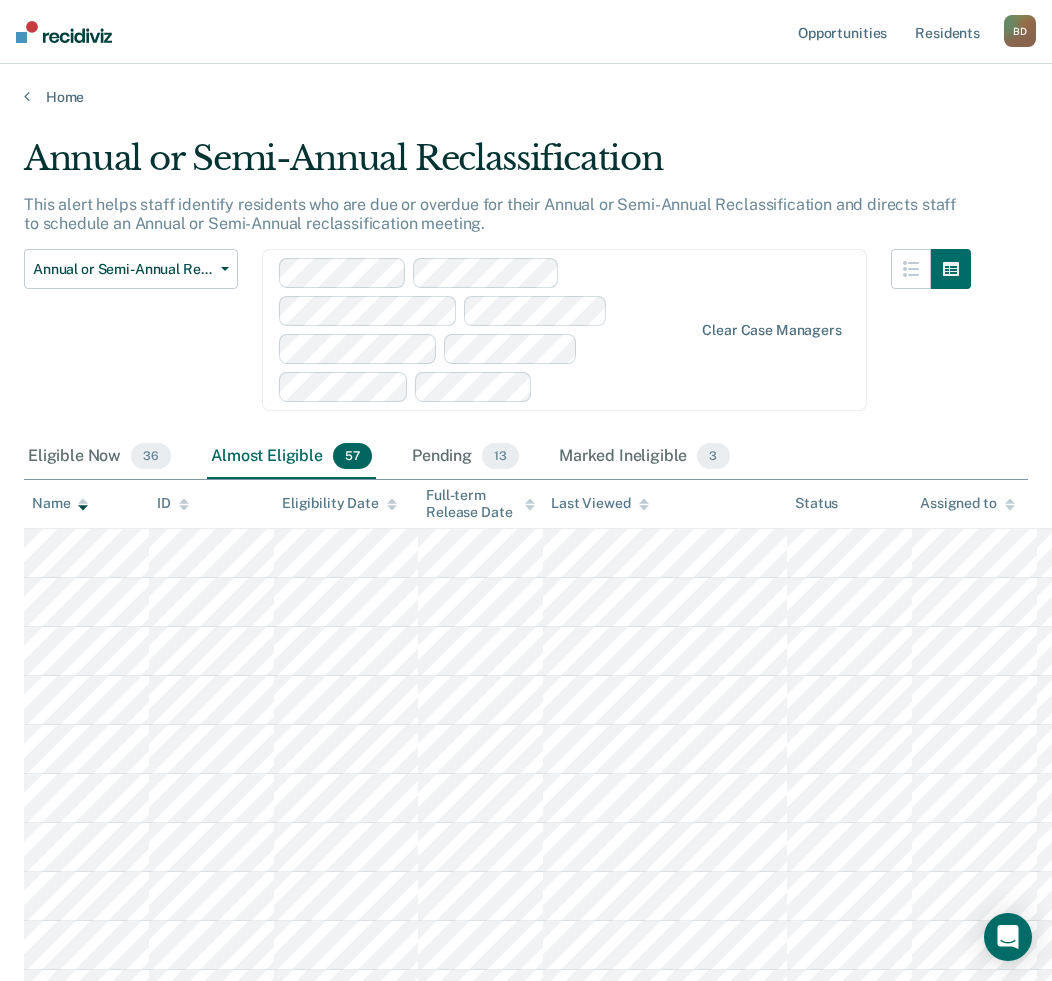 click at bounding box center [617, 386] 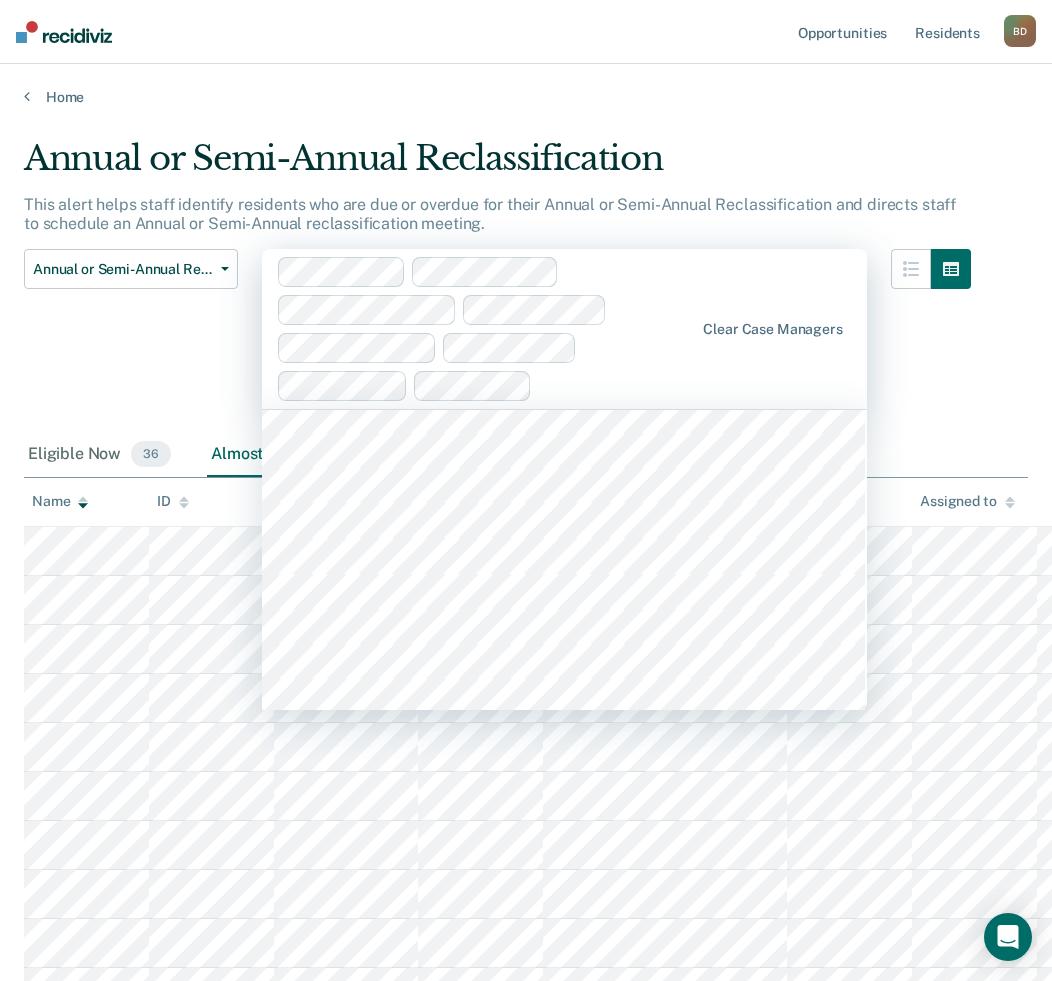 scroll, scrollTop: 948, scrollLeft: 0, axis: vertical 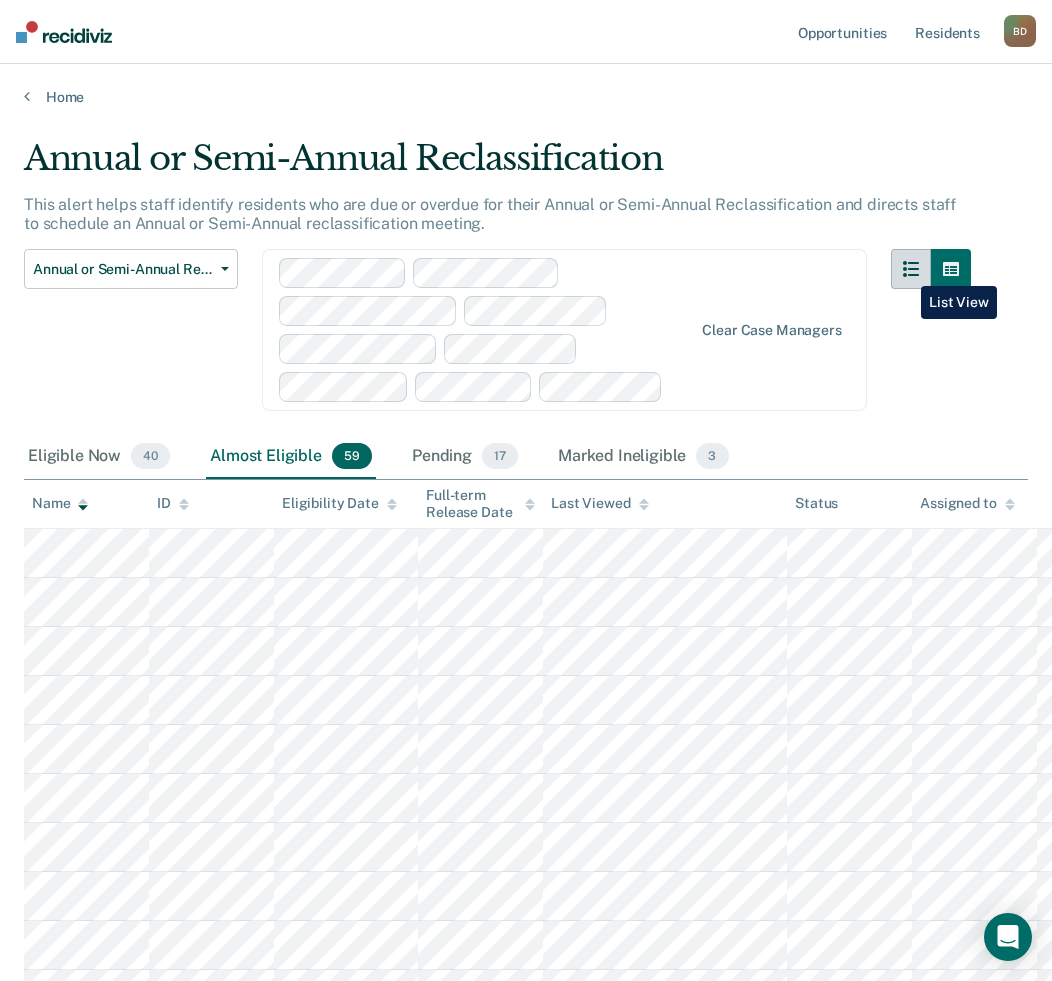 click at bounding box center [911, 269] 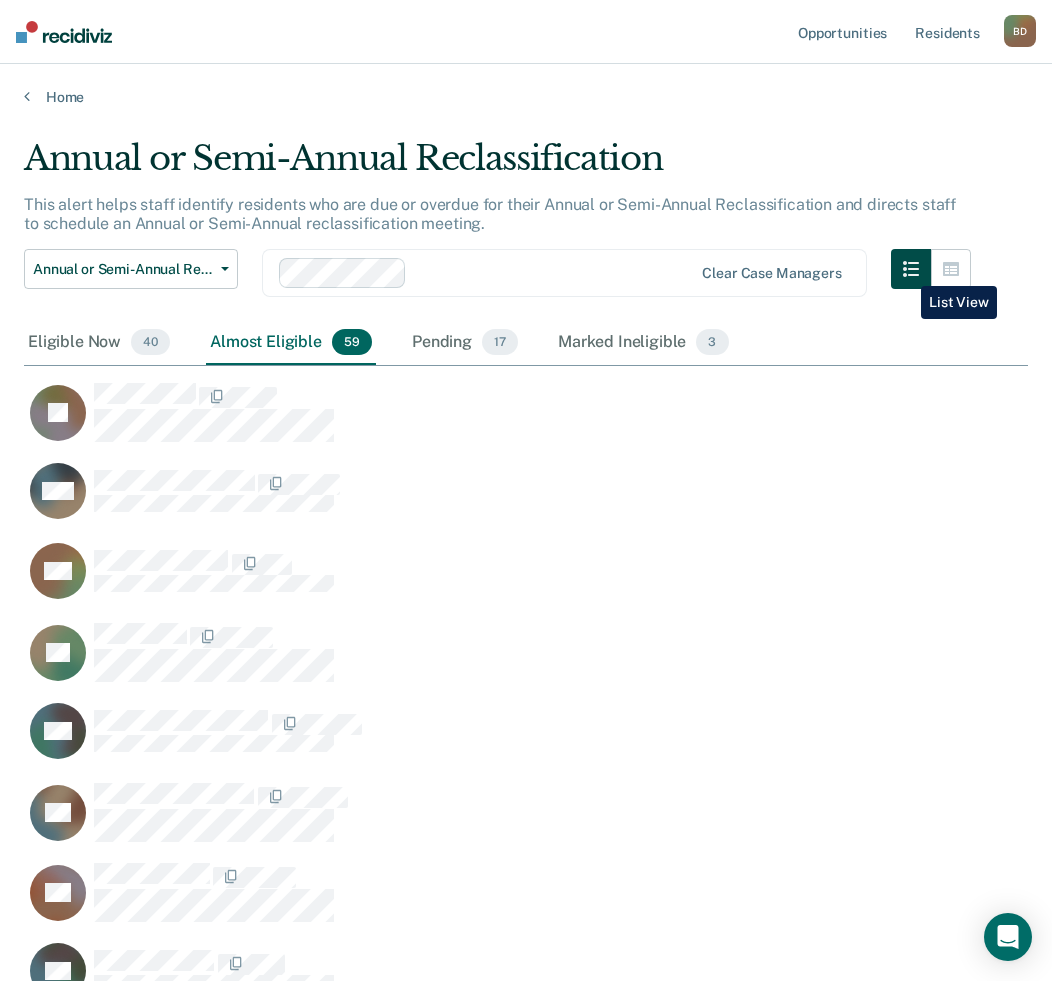 scroll, scrollTop: 16, scrollLeft: 16, axis: both 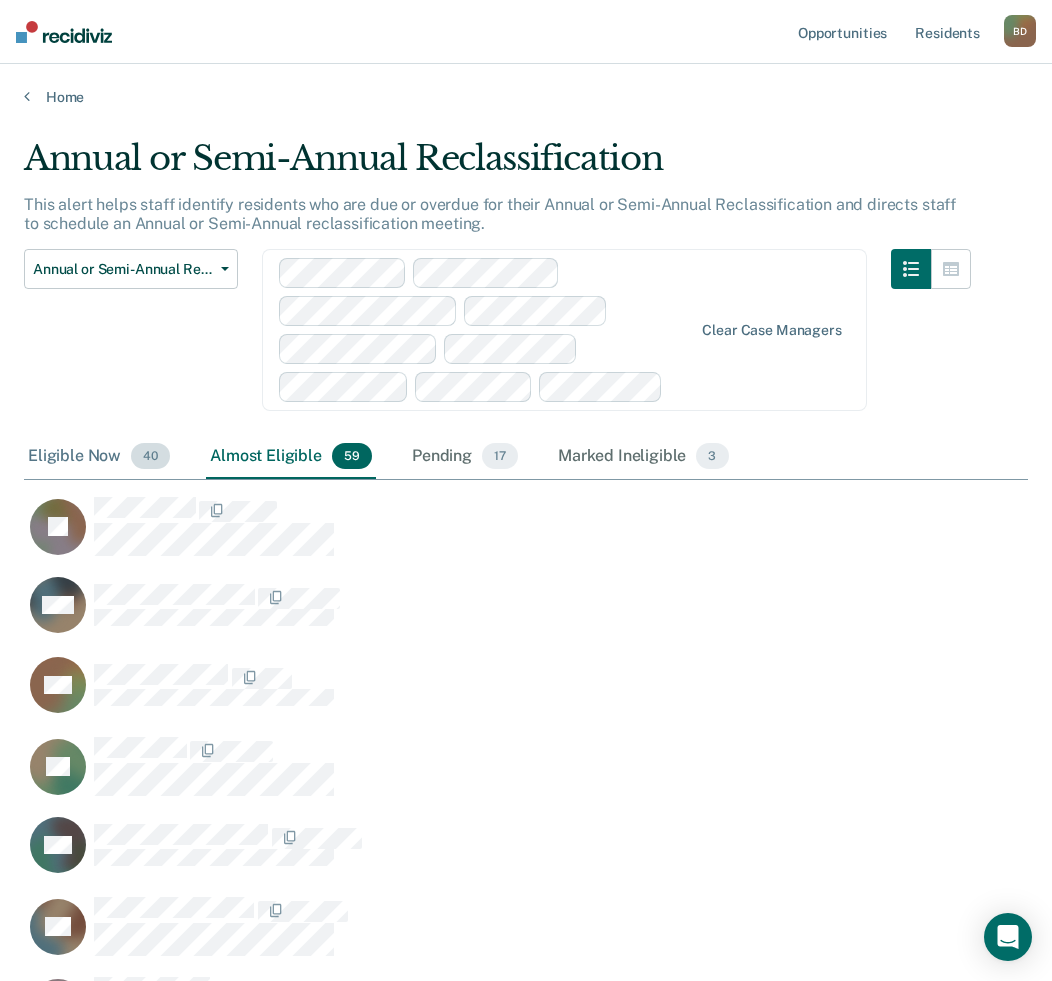 click on "Eligible Now 40" at bounding box center (99, 457) 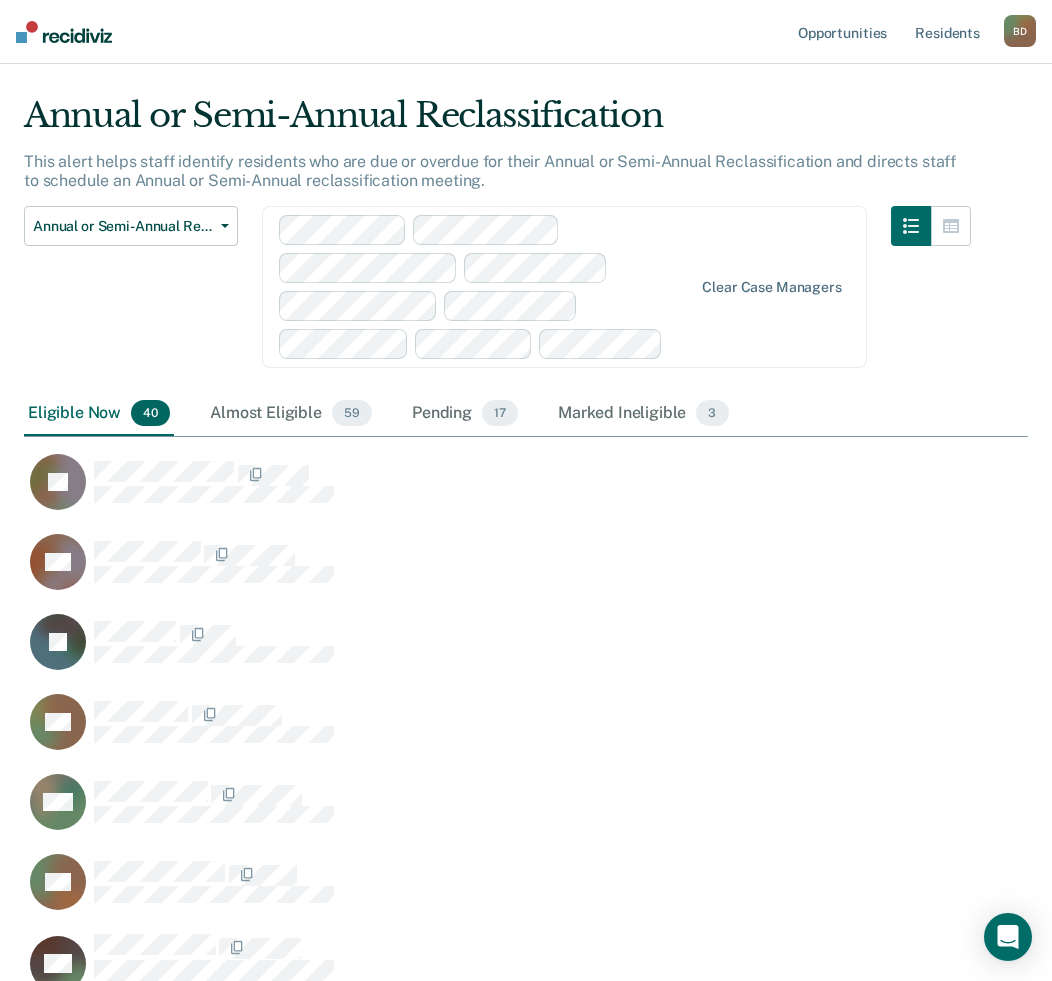 scroll, scrollTop: 15, scrollLeft: 0, axis: vertical 